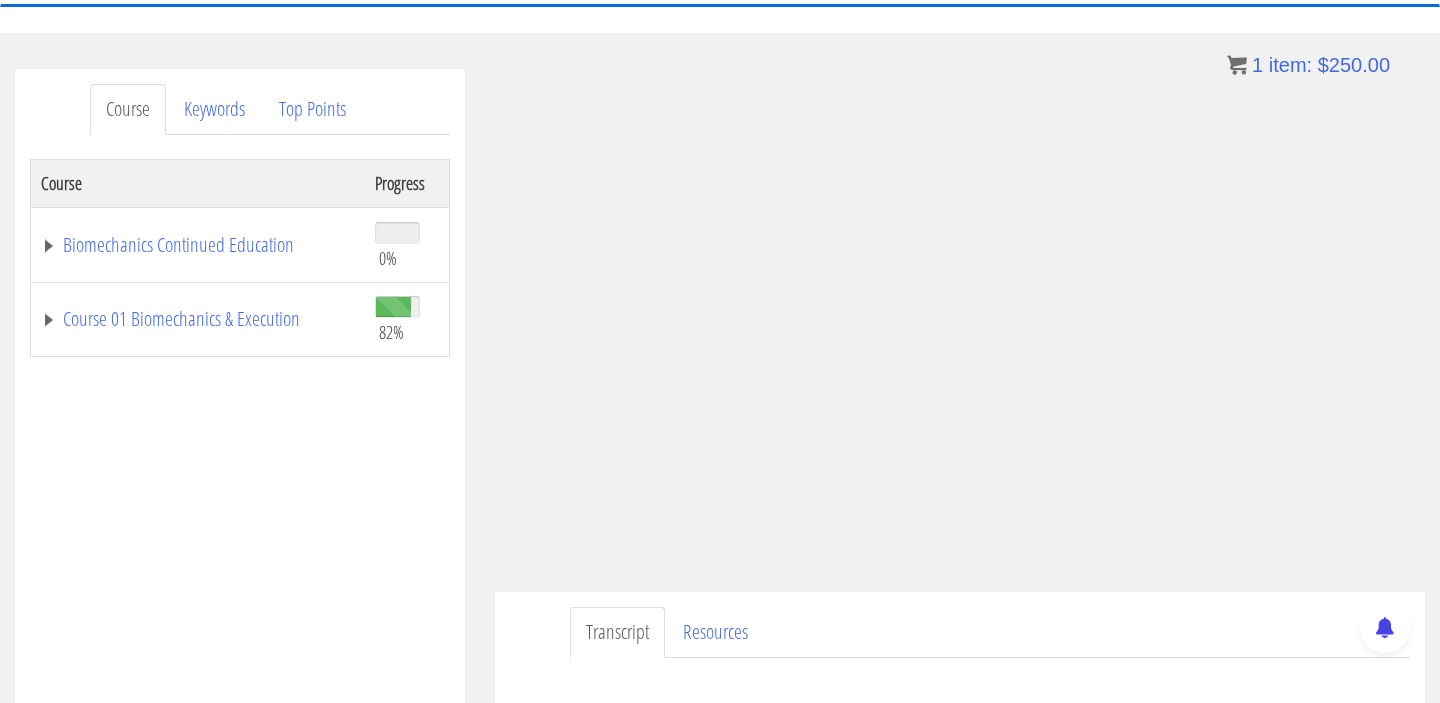 scroll, scrollTop: 0, scrollLeft: 0, axis: both 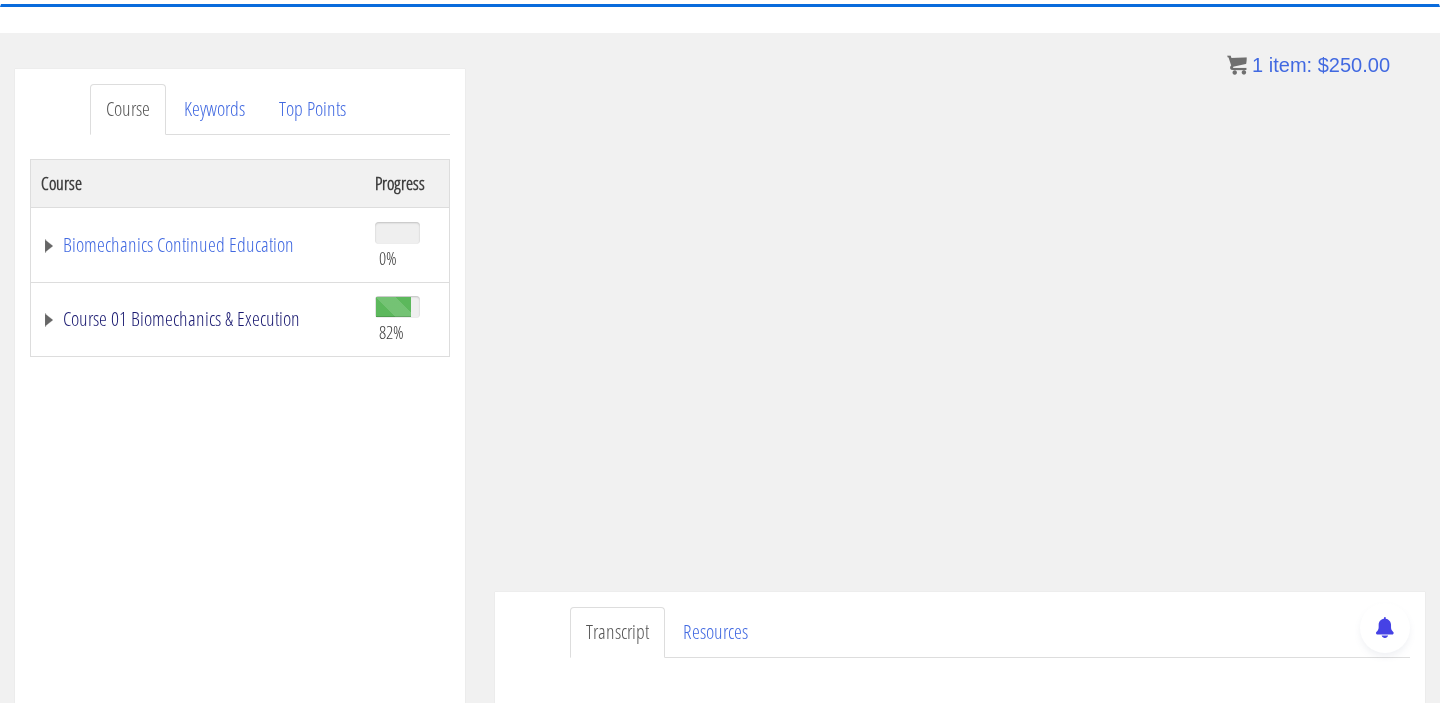 click on "Course 01 Biomechanics & Execution" at bounding box center (198, 319) 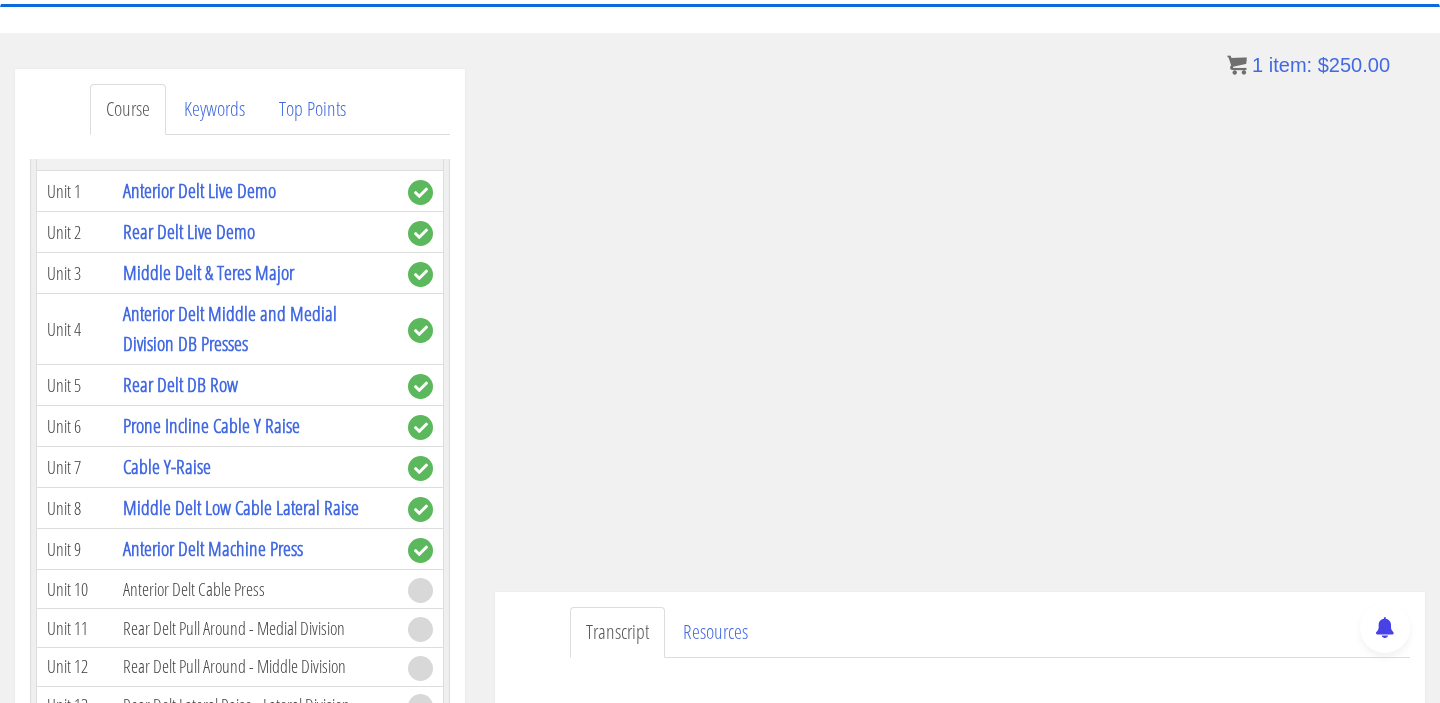 scroll, scrollTop: 4145, scrollLeft: 0, axis: vertical 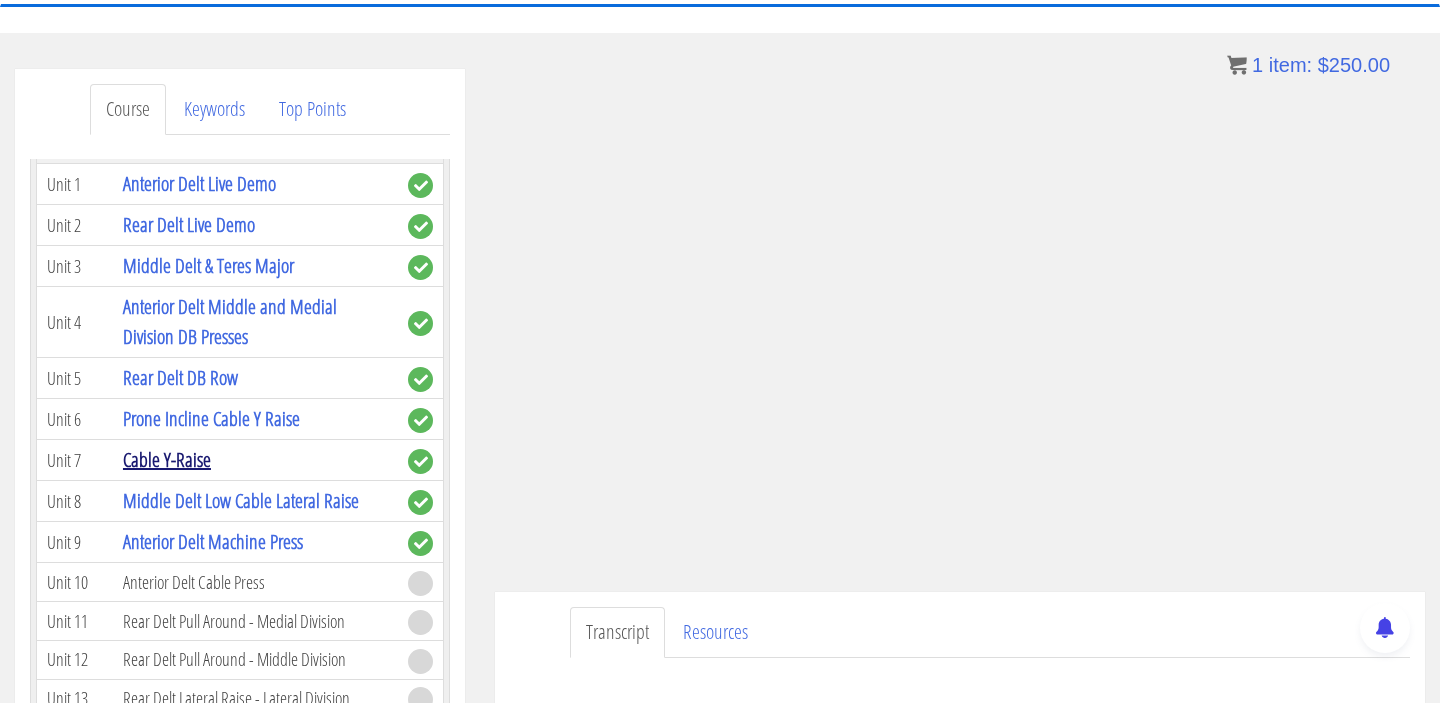 click on "Cable Y-Raise" at bounding box center [167, 459] 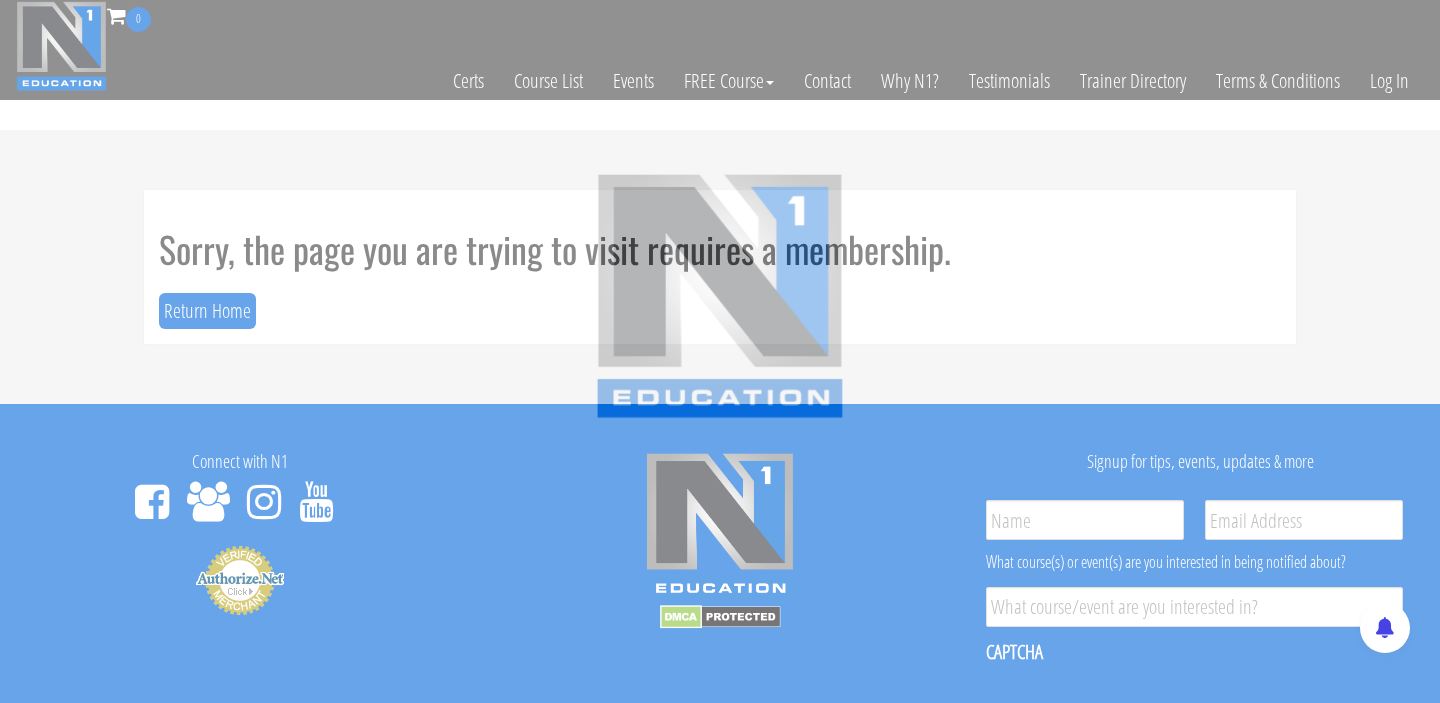scroll, scrollTop: 0, scrollLeft: 0, axis: both 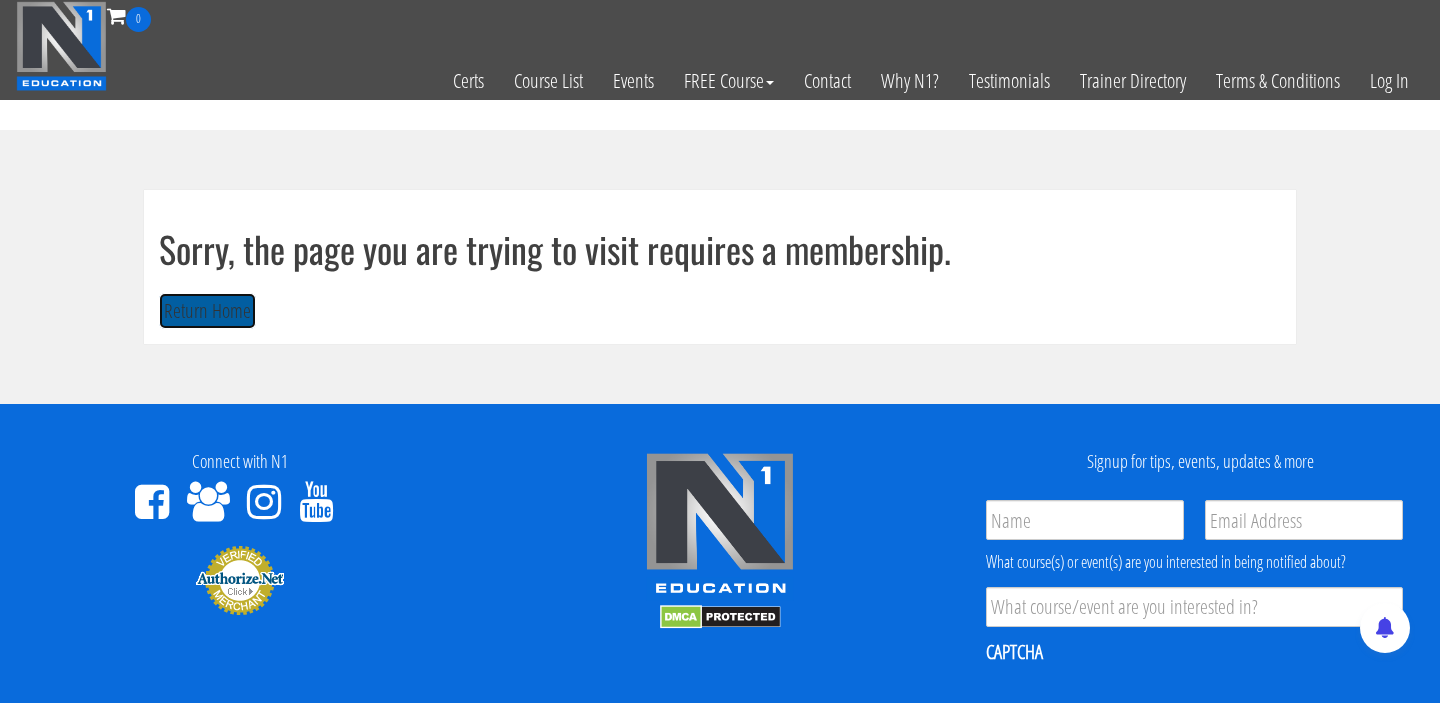 click on "Return Home" at bounding box center [207, 311] 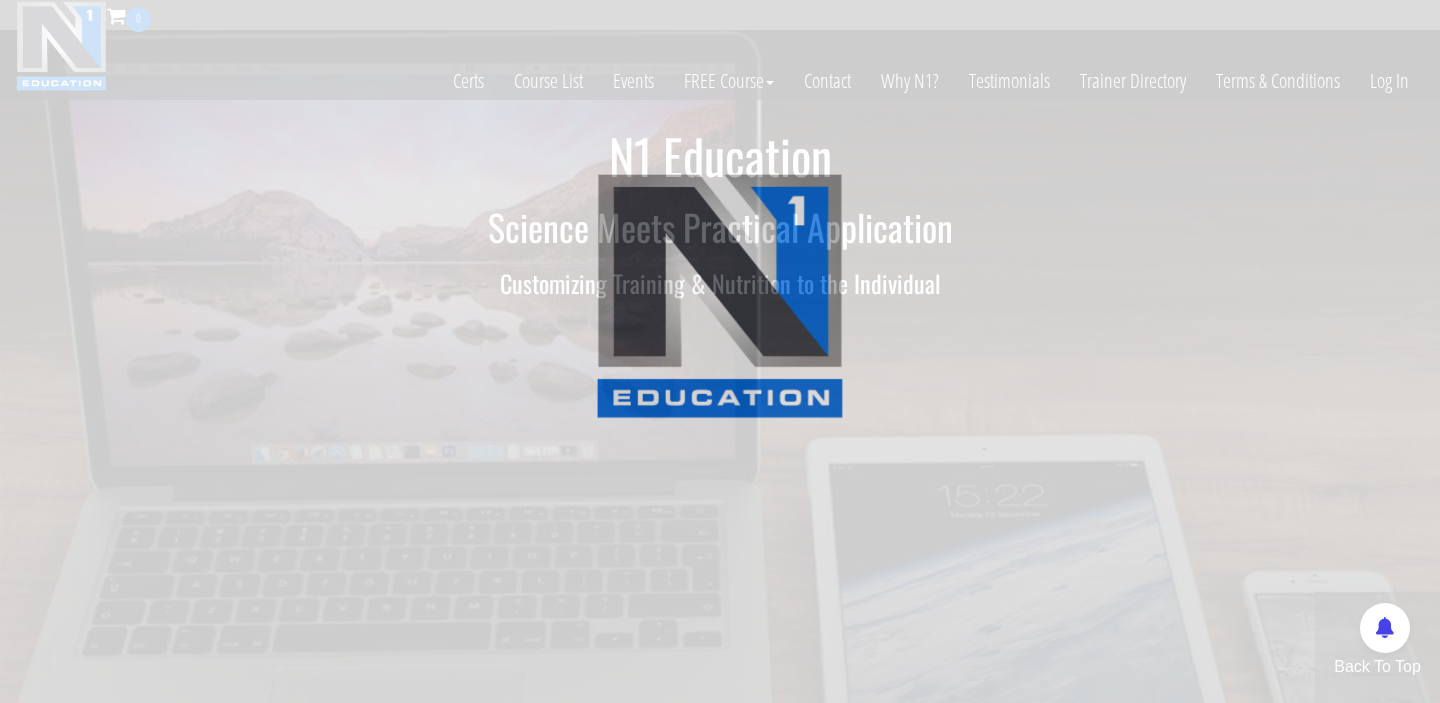 scroll, scrollTop: 0, scrollLeft: 0, axis: both 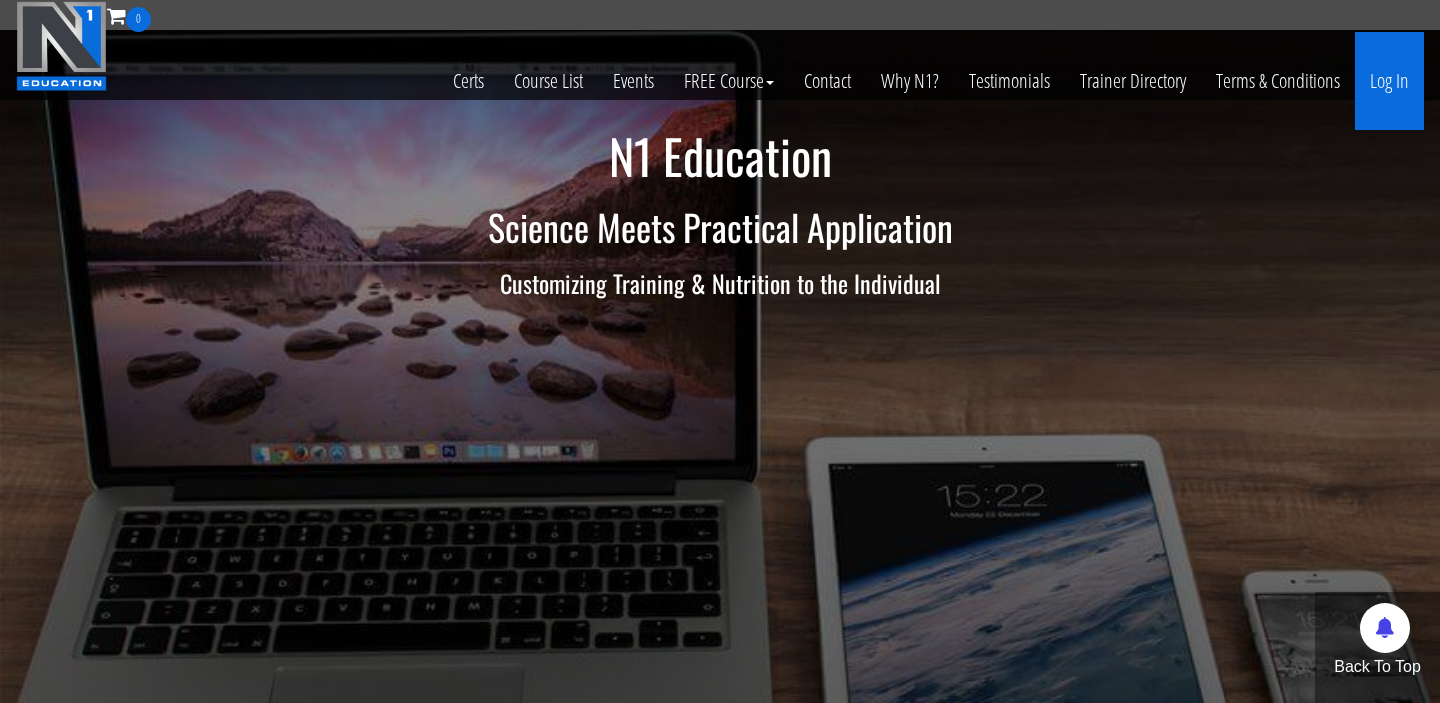 click on "Log In" at bounding box center [1389, 81] 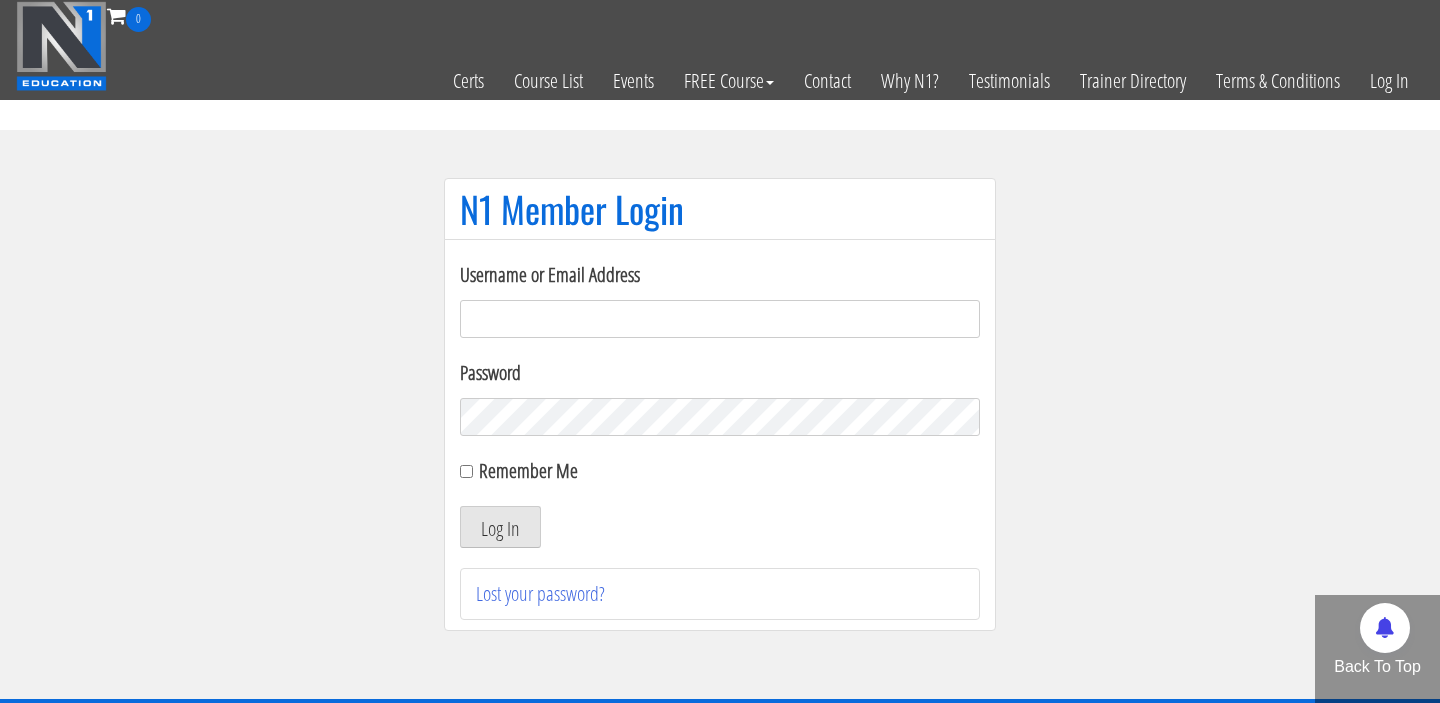 scroll, scrollTop: 0, scrollLeft: 0, axis: both 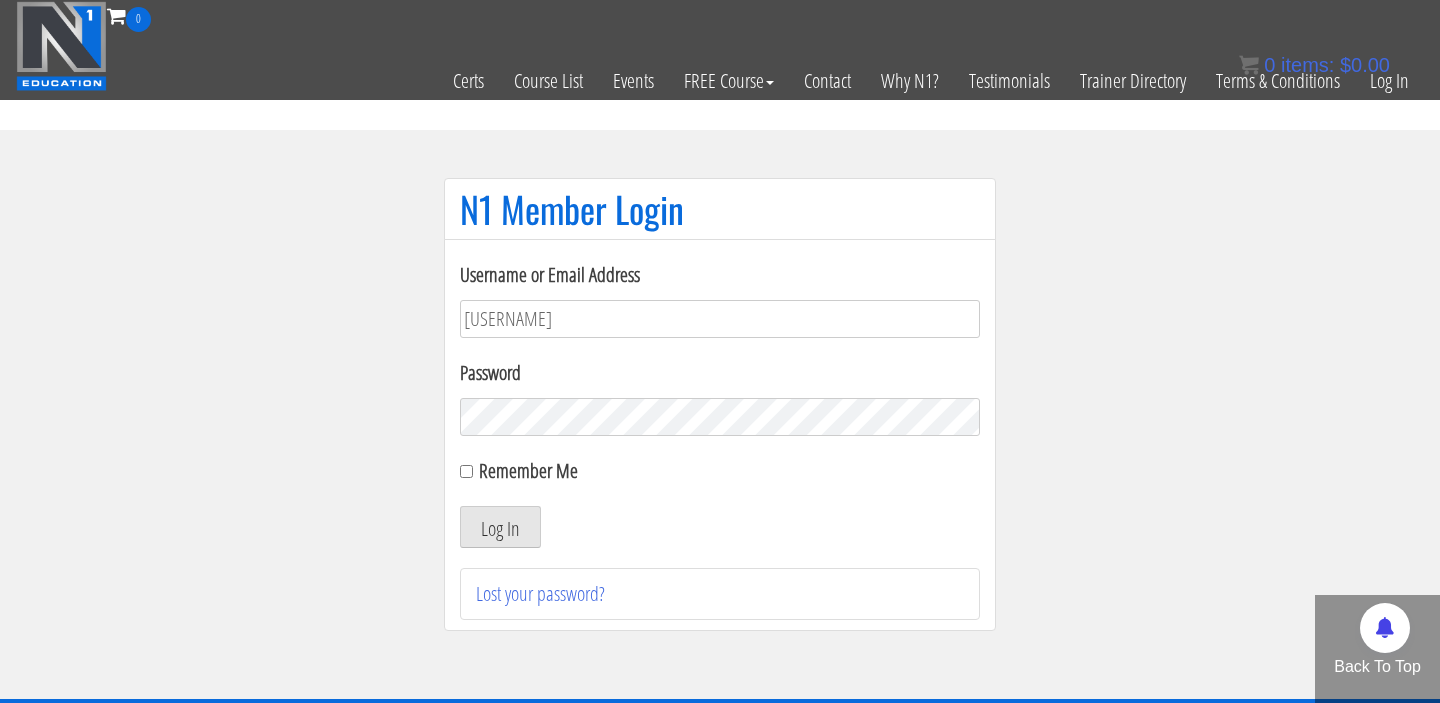 click on "Log In" at bounding box center [500, 527] 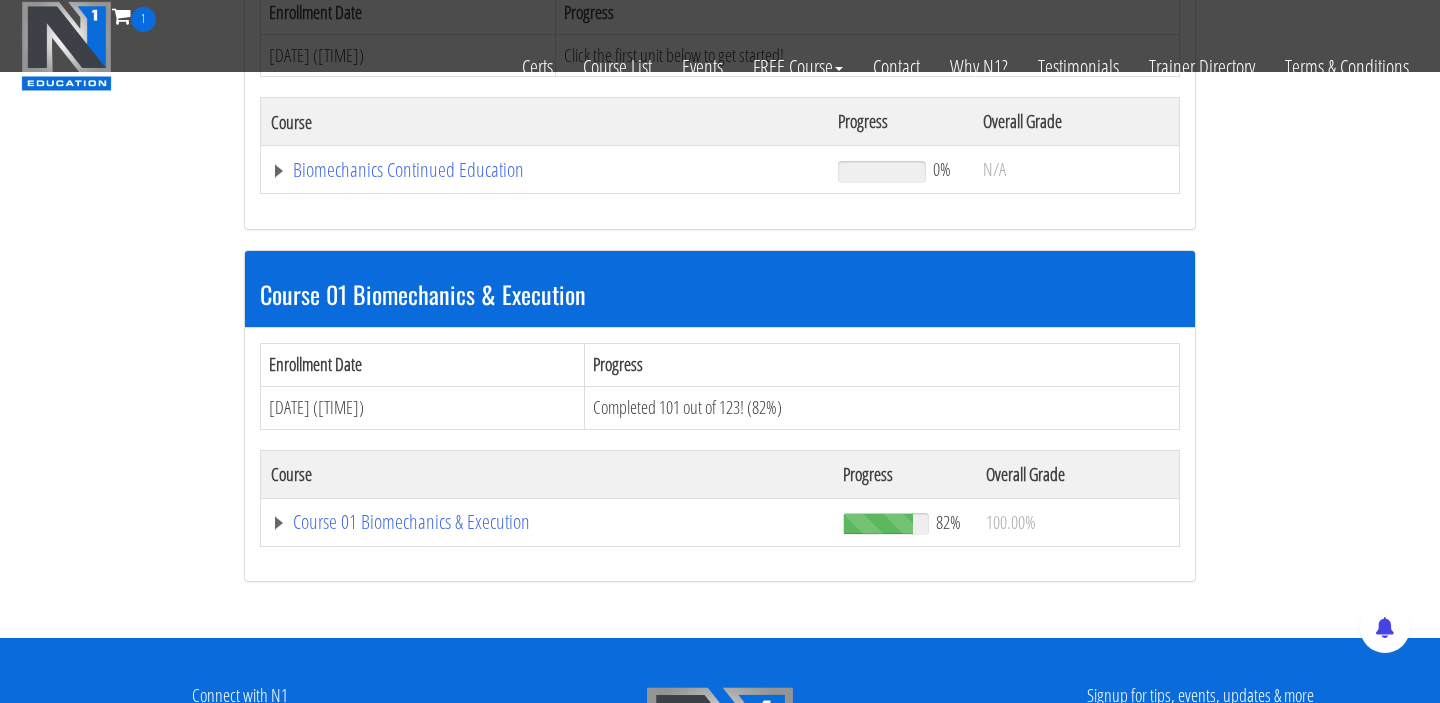 scroll, scrollTop: 396, scrollLeft: 0, axis: vertical 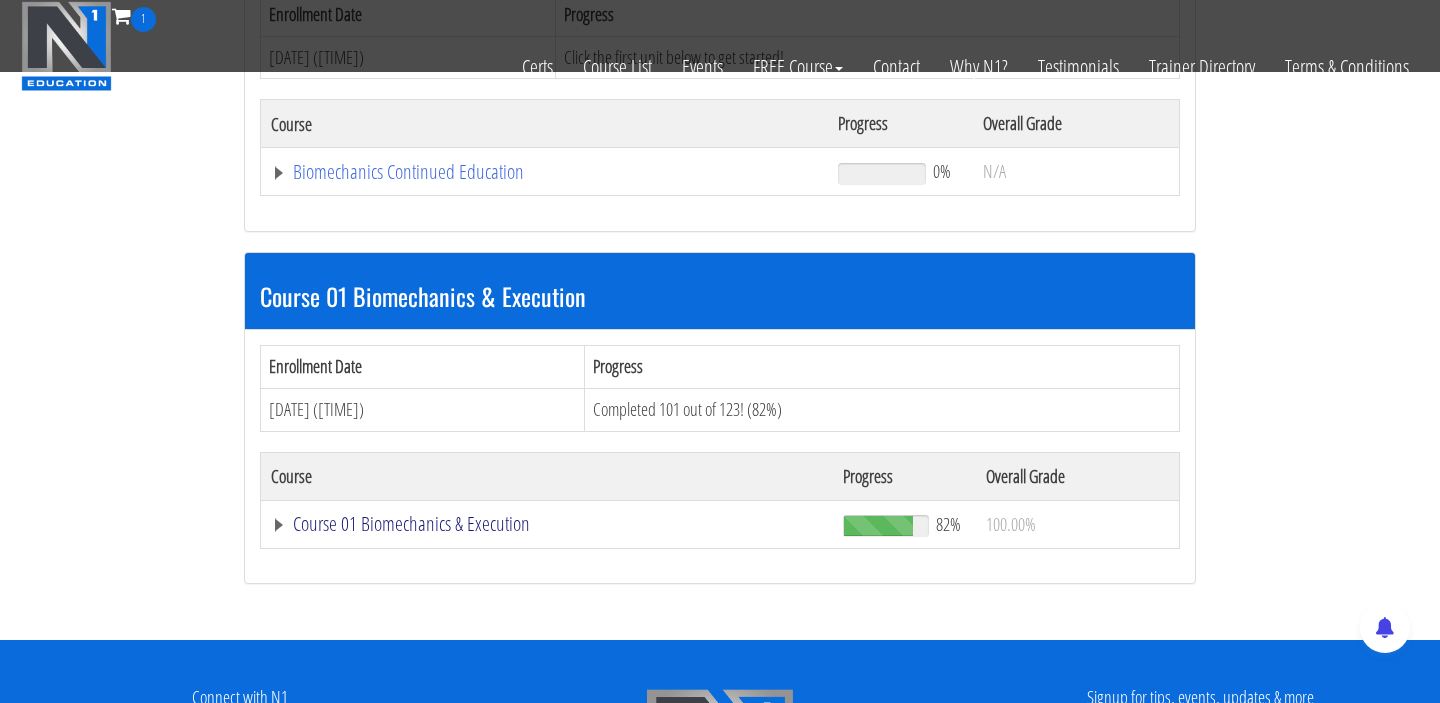 click on "Course 01 Biomechanics & Execution" at bounding box center [544, 172] 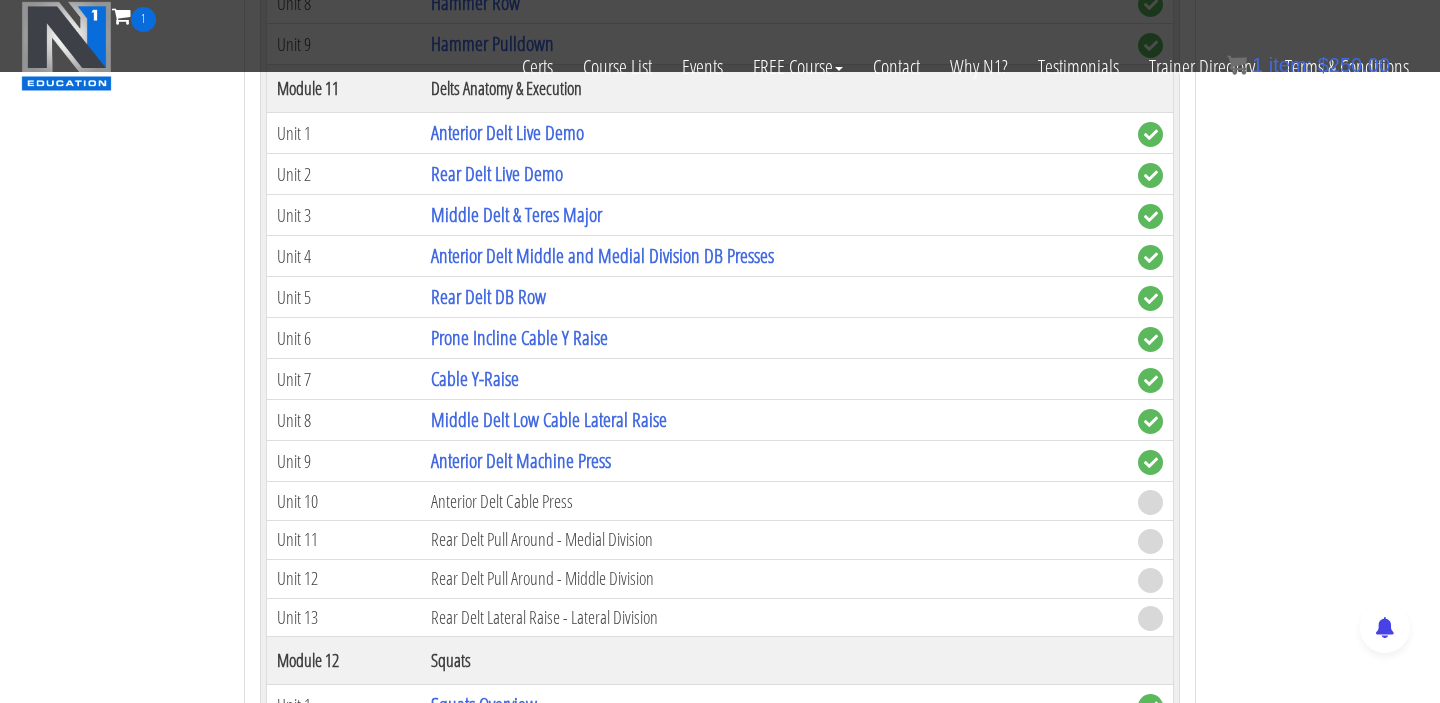 scroll, scrollTop: 4288, scrollLeft: 0, axis: vertical 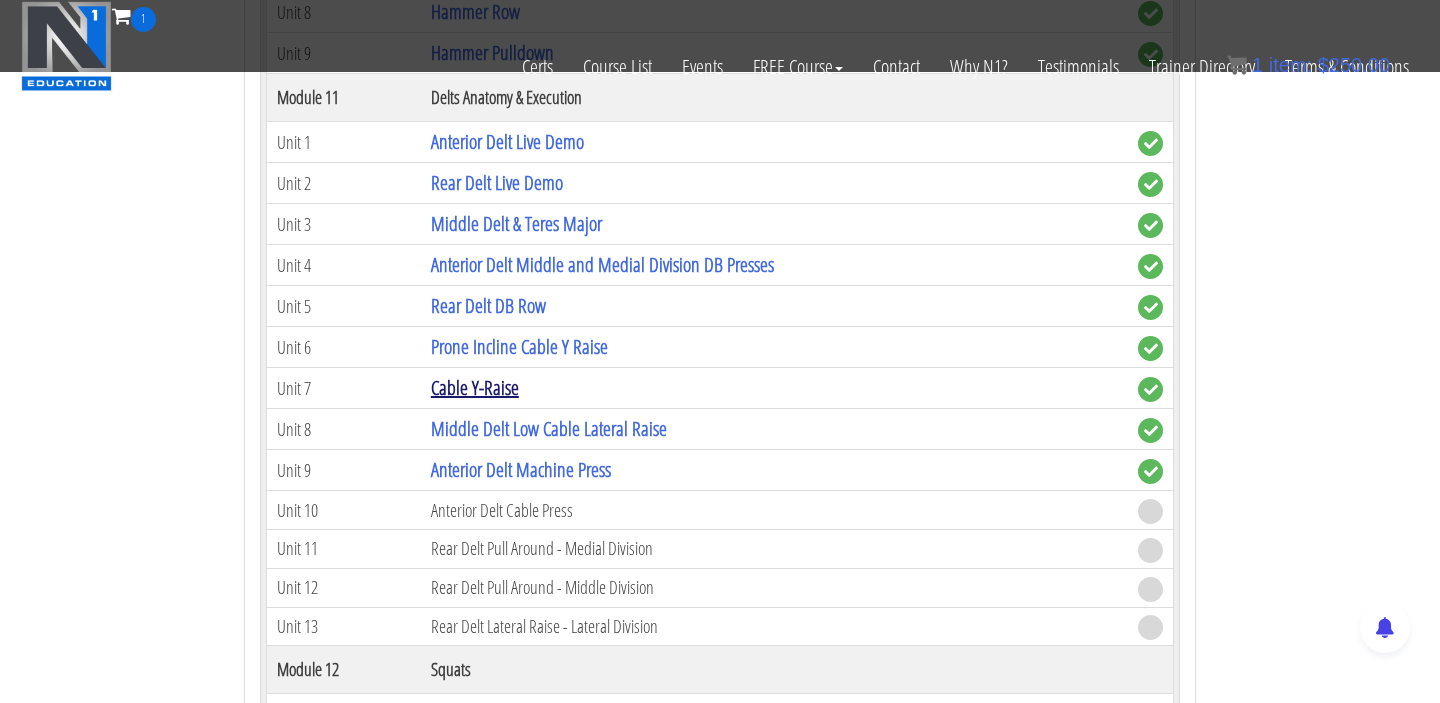 click on "Cable Y-Raise" at bounding box center [475, 387] 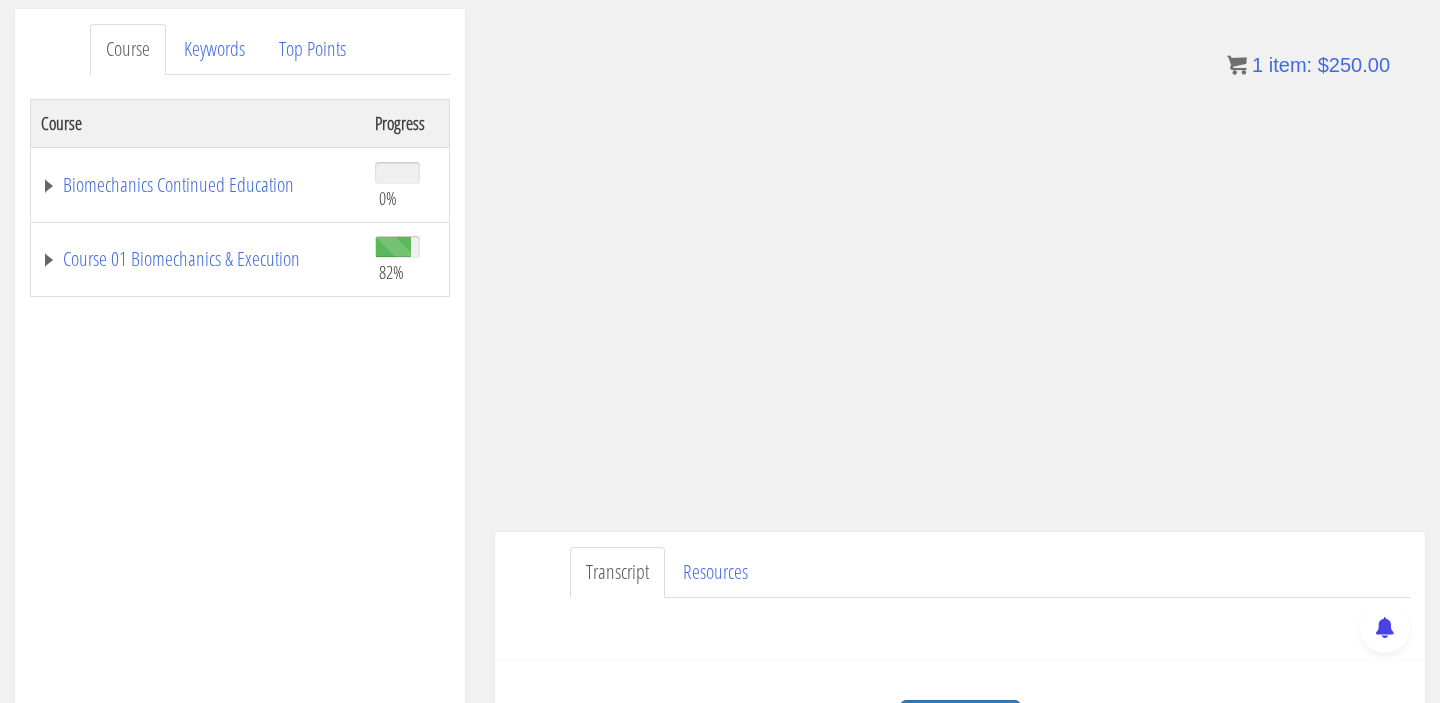 scroll, scrollTop: 254, scrollLeft: 0, axis: vertical 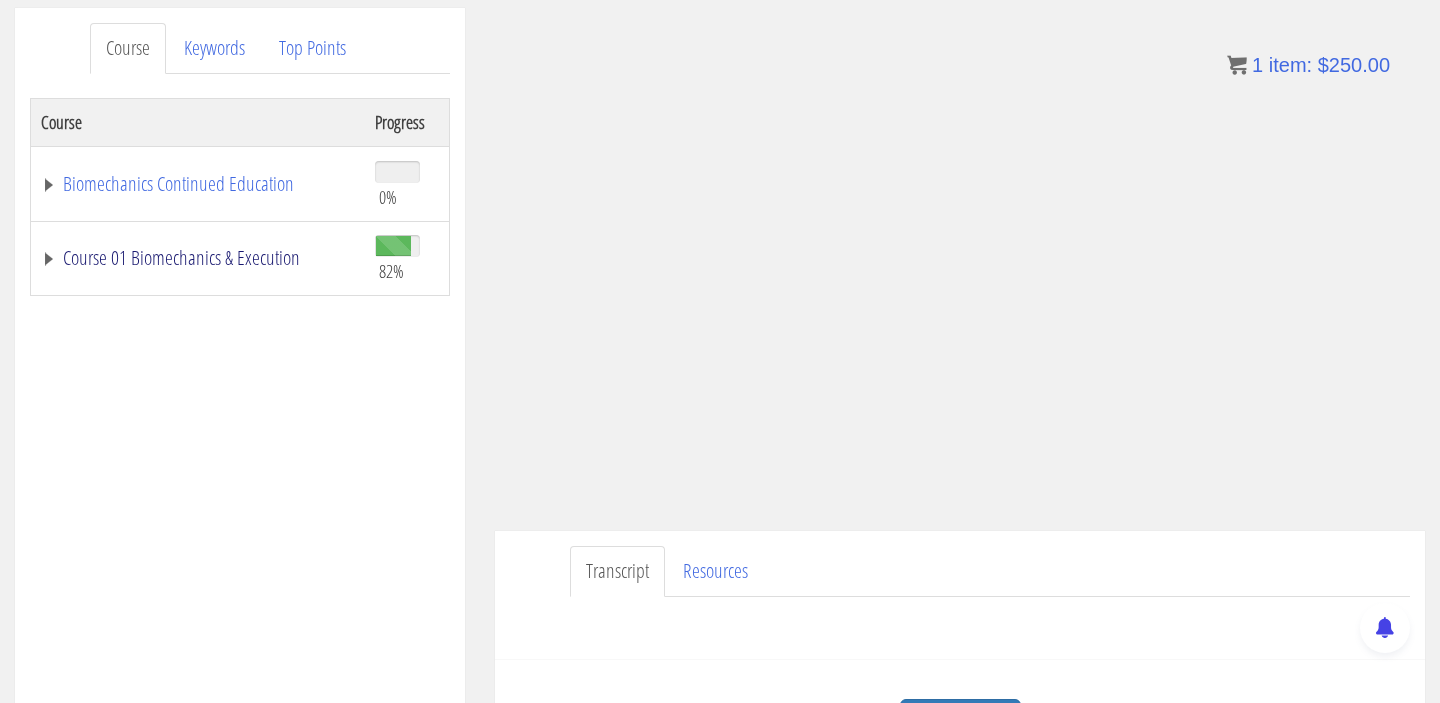click on "Course 01 Biomechanics & Execution" at bounding box center [198, 258] 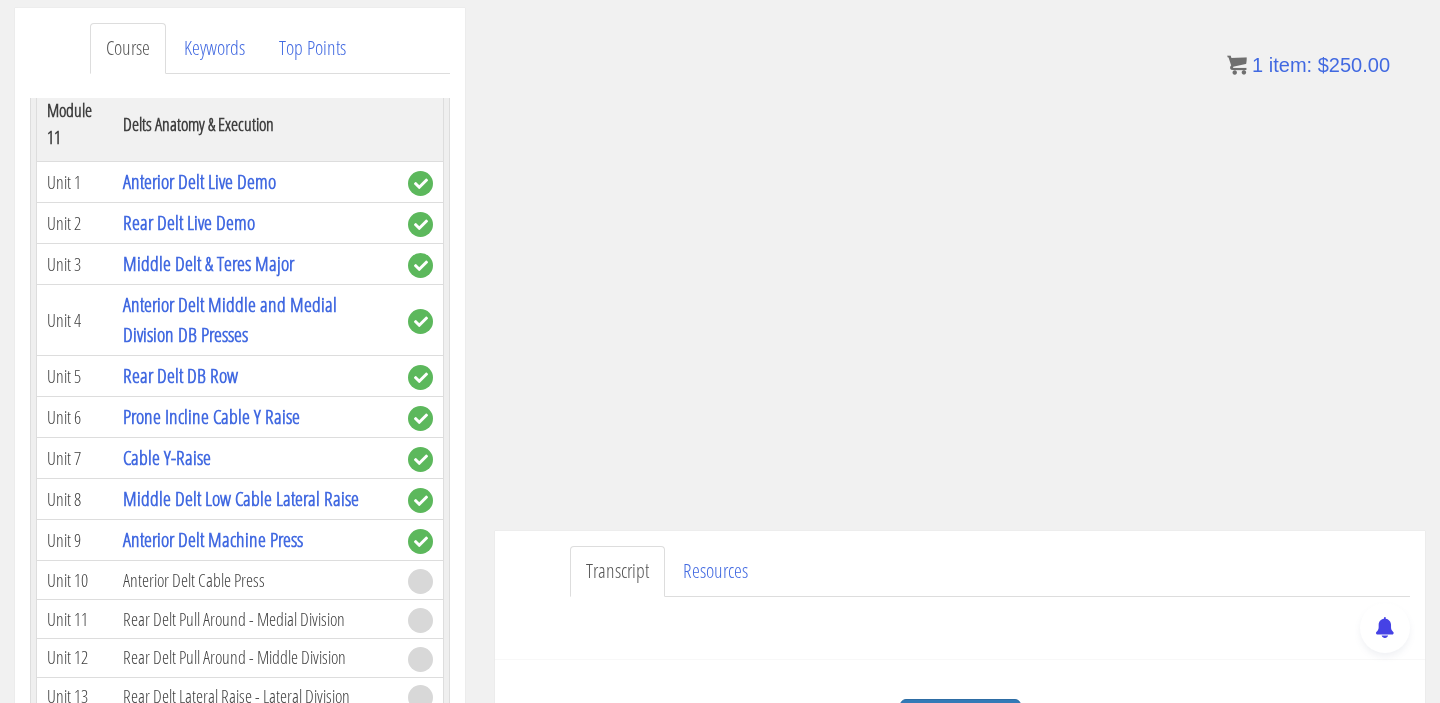 scroll, scrollTop: 4088, scrollLeft: 0, axis: vertical 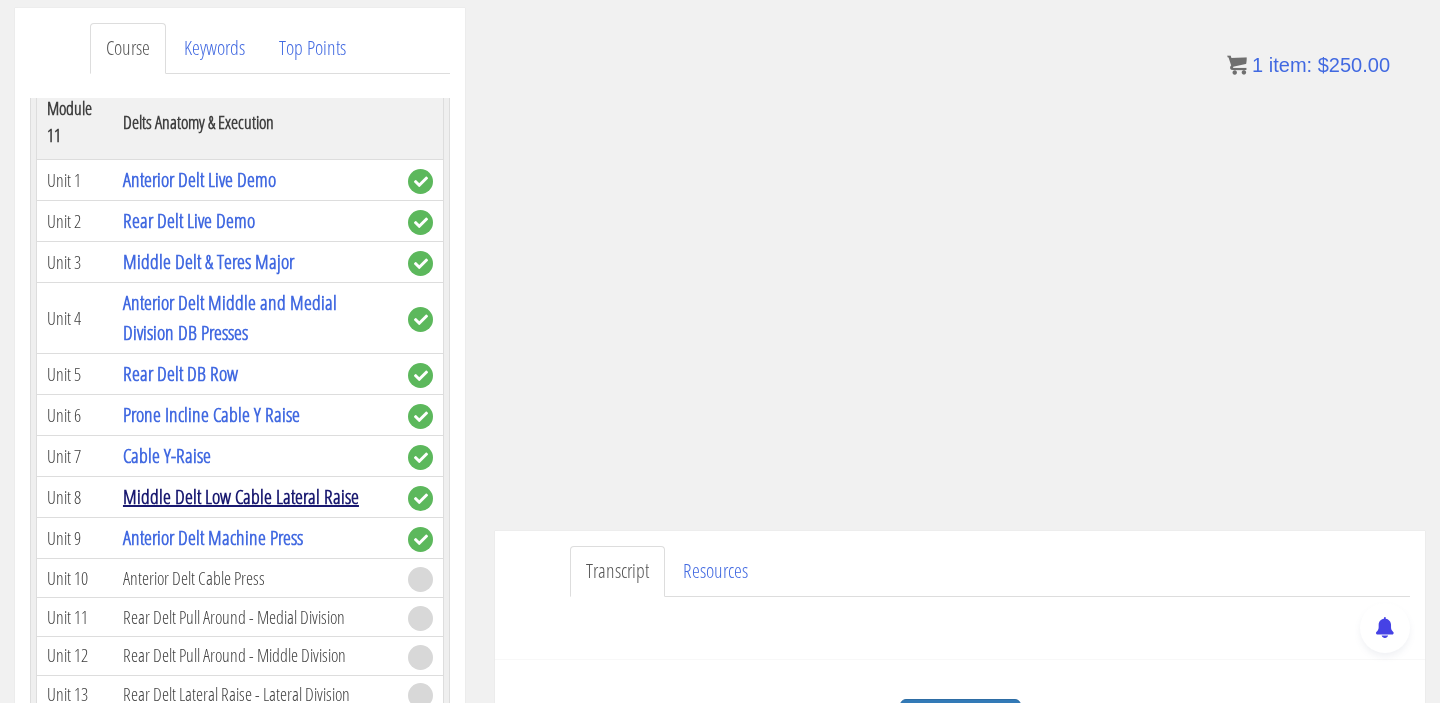 click on "Middle Delt Low Cable Lateral Raise" at bounding box center (241, 496) 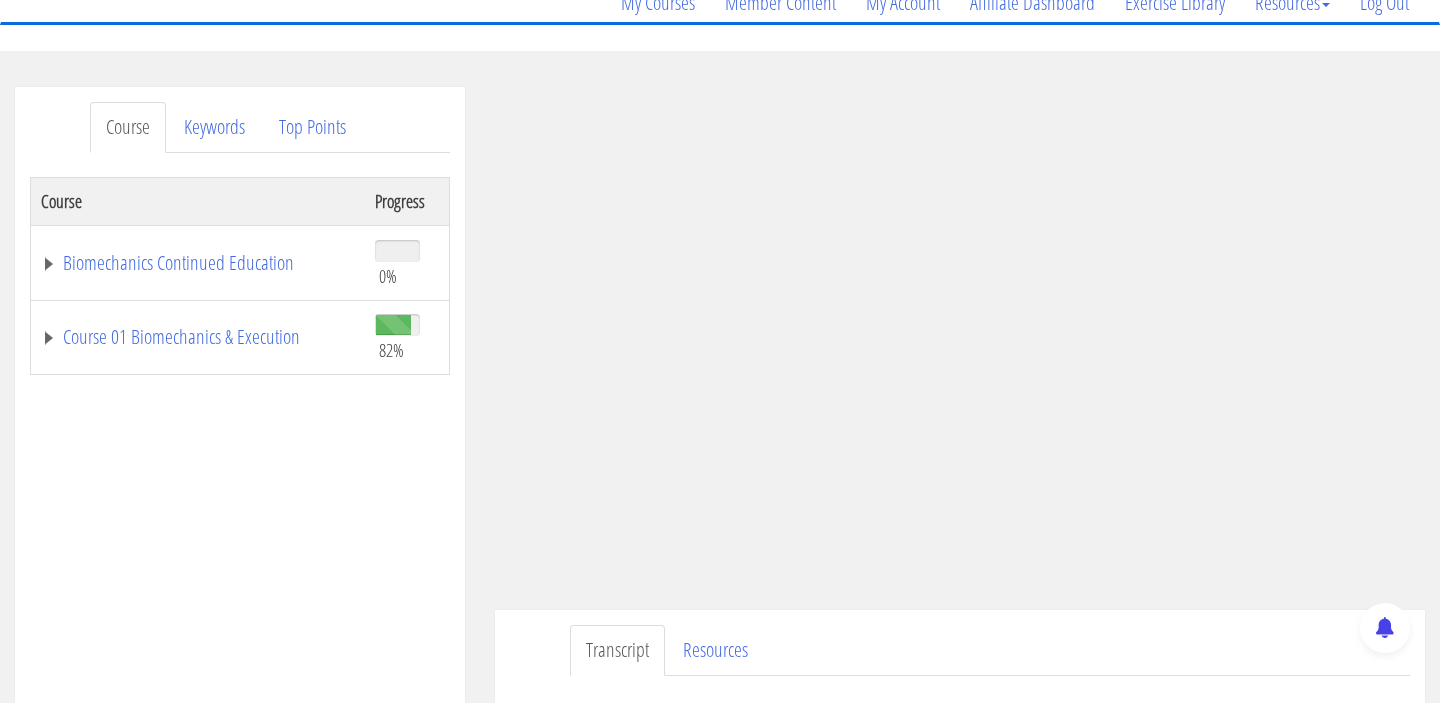scroll, scrollTop: 188, scrollLeft: 0, axis: vertical 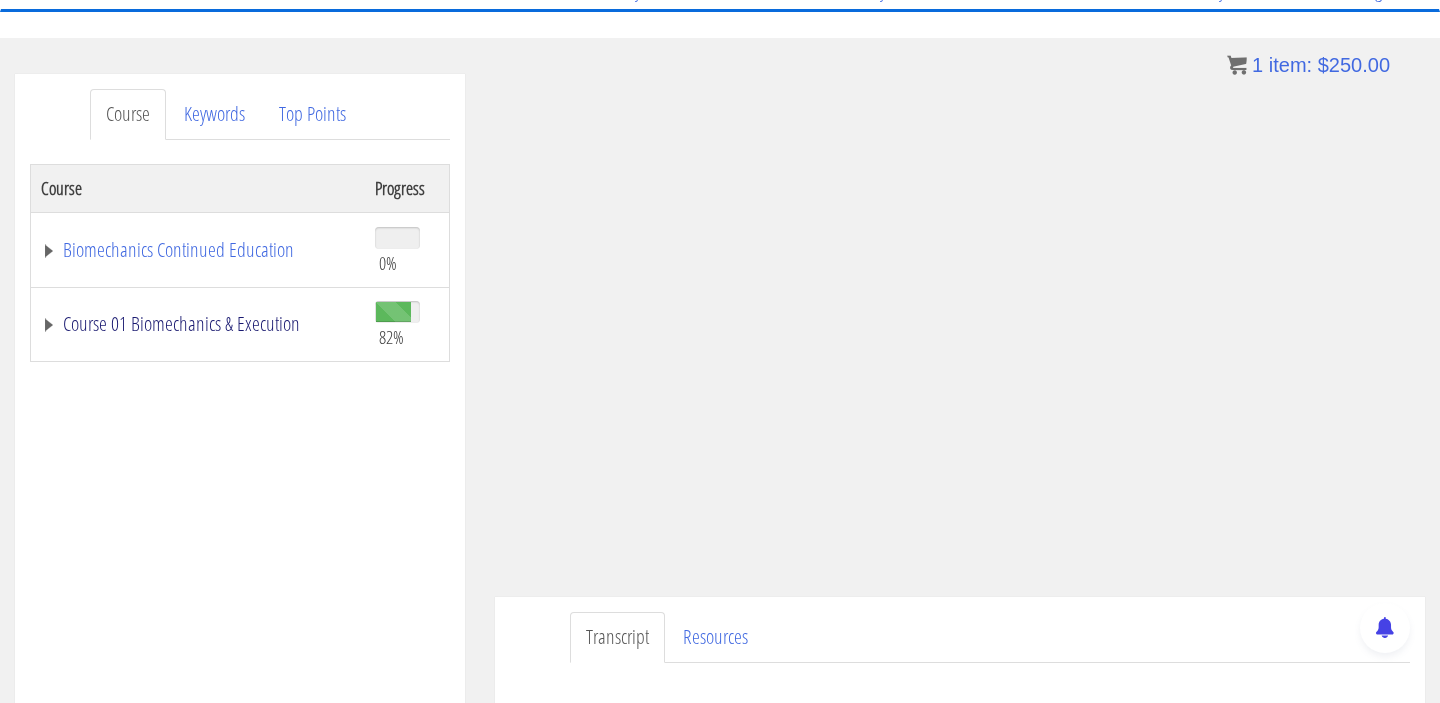 click on "Course 01 Biomechanics & Execution" at bounding box center [198, 324] 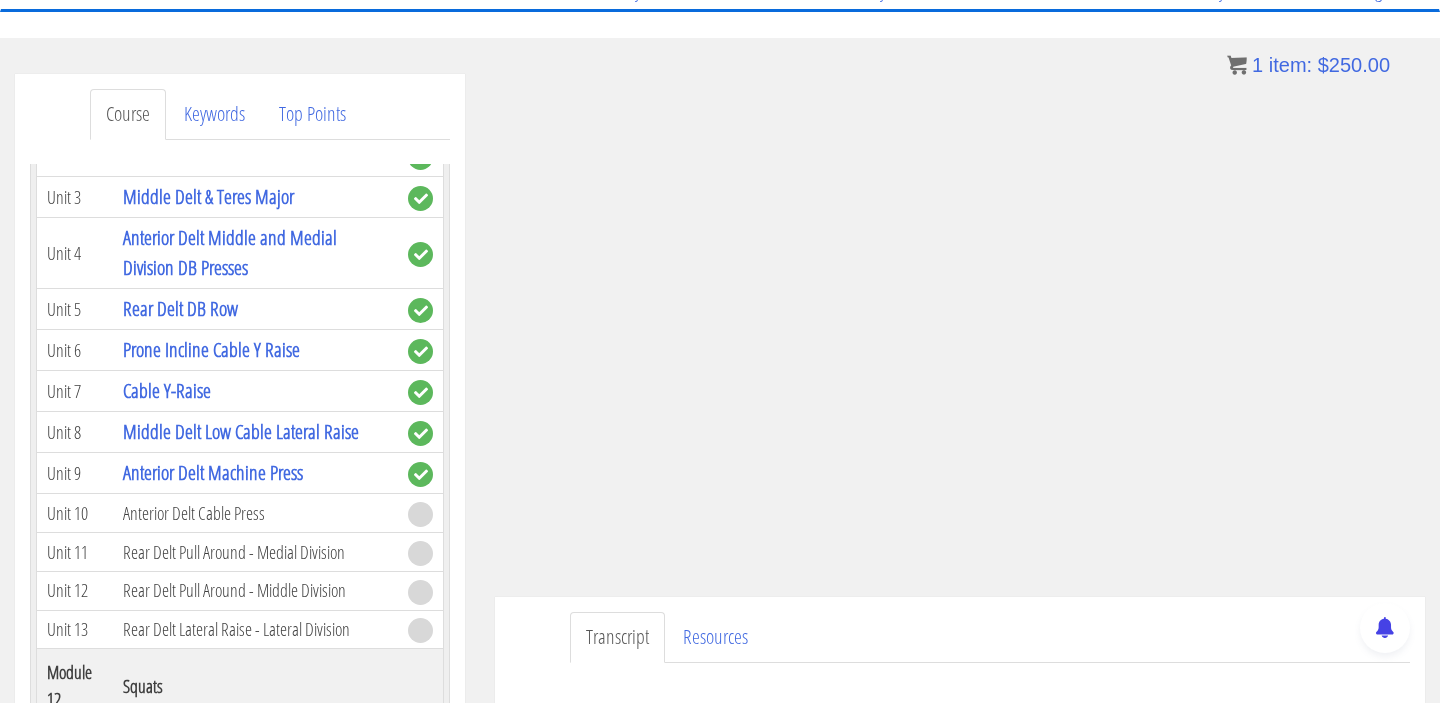 scroll, scrollTop: 4237, scrollLeft: 0, axis: vertical 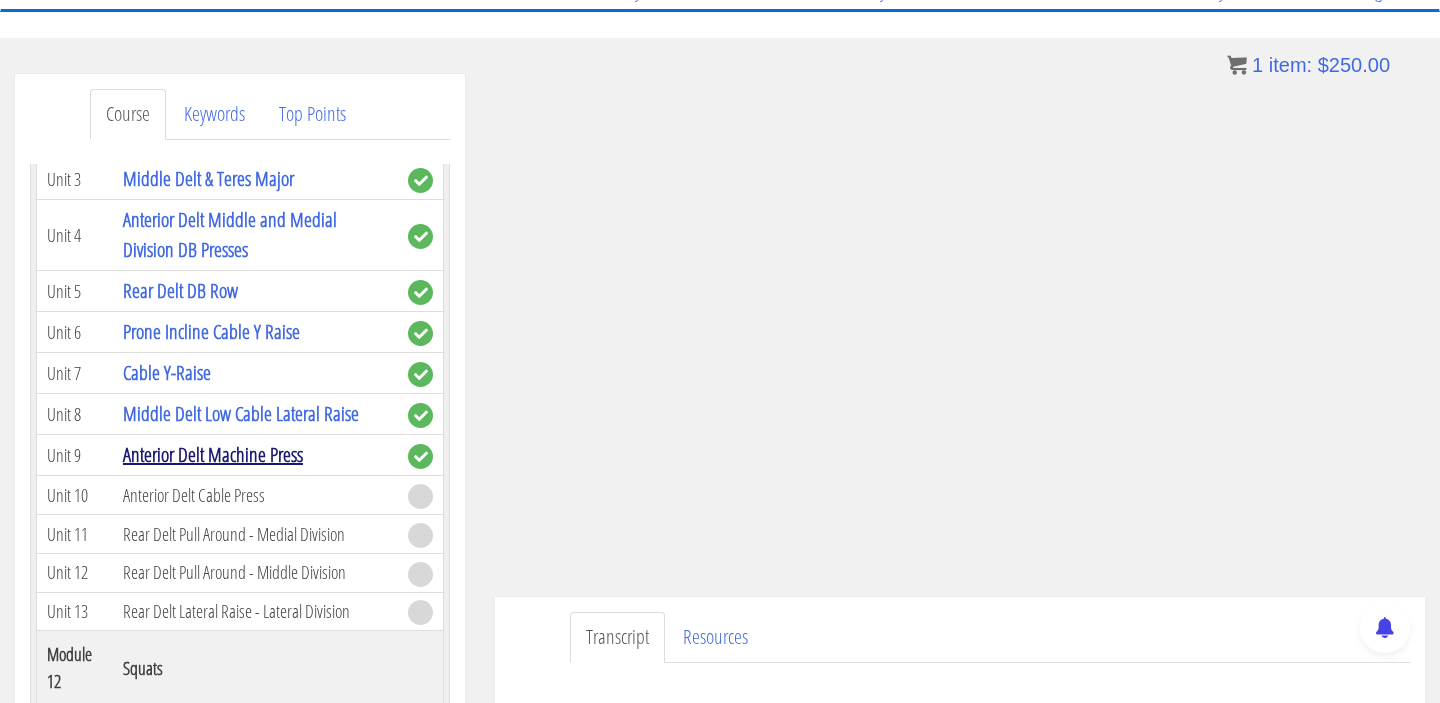click on "Anterior Delt Machine Press" at bounding box center (213, 454) 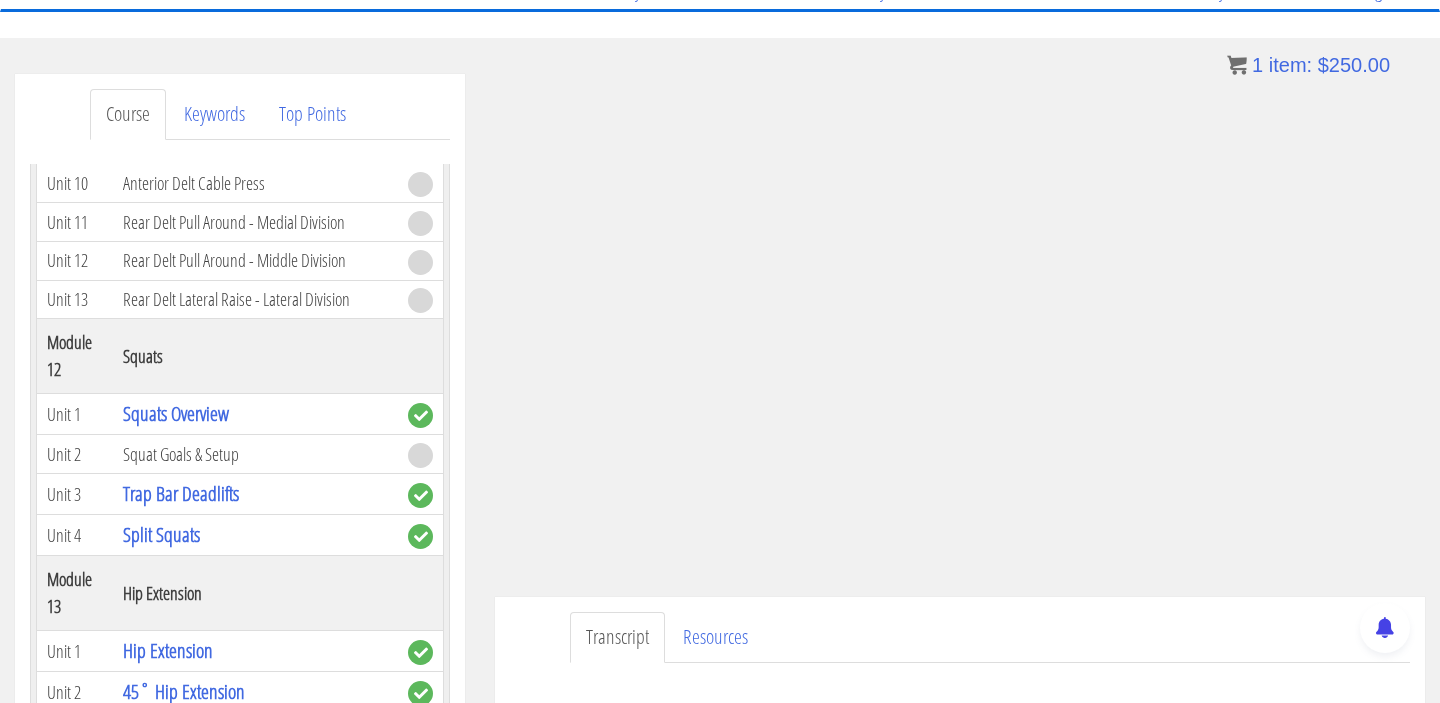 scroll, scrollTop: 4608, scrollLeft: 0, axis: vertical 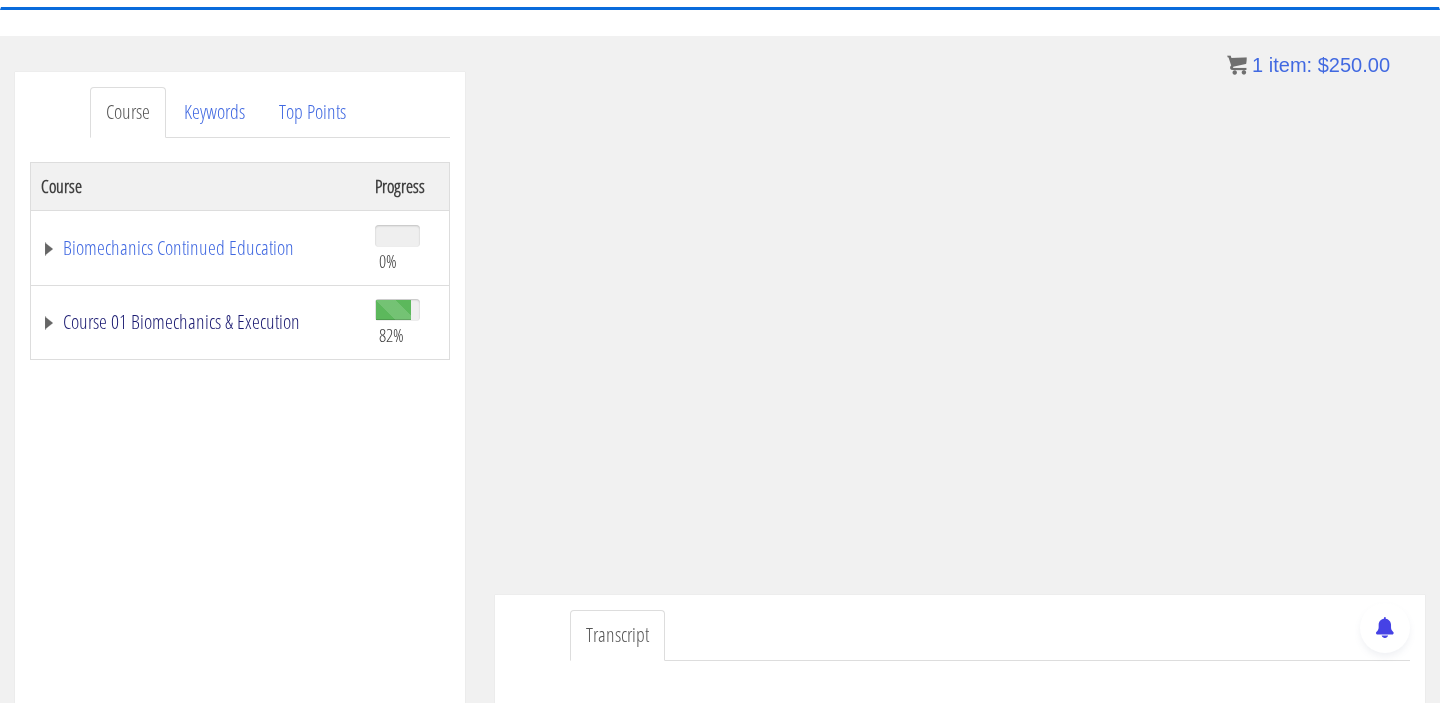 click on "Course 01 Biomechanics & Execution" at bounding box center [198, 322] 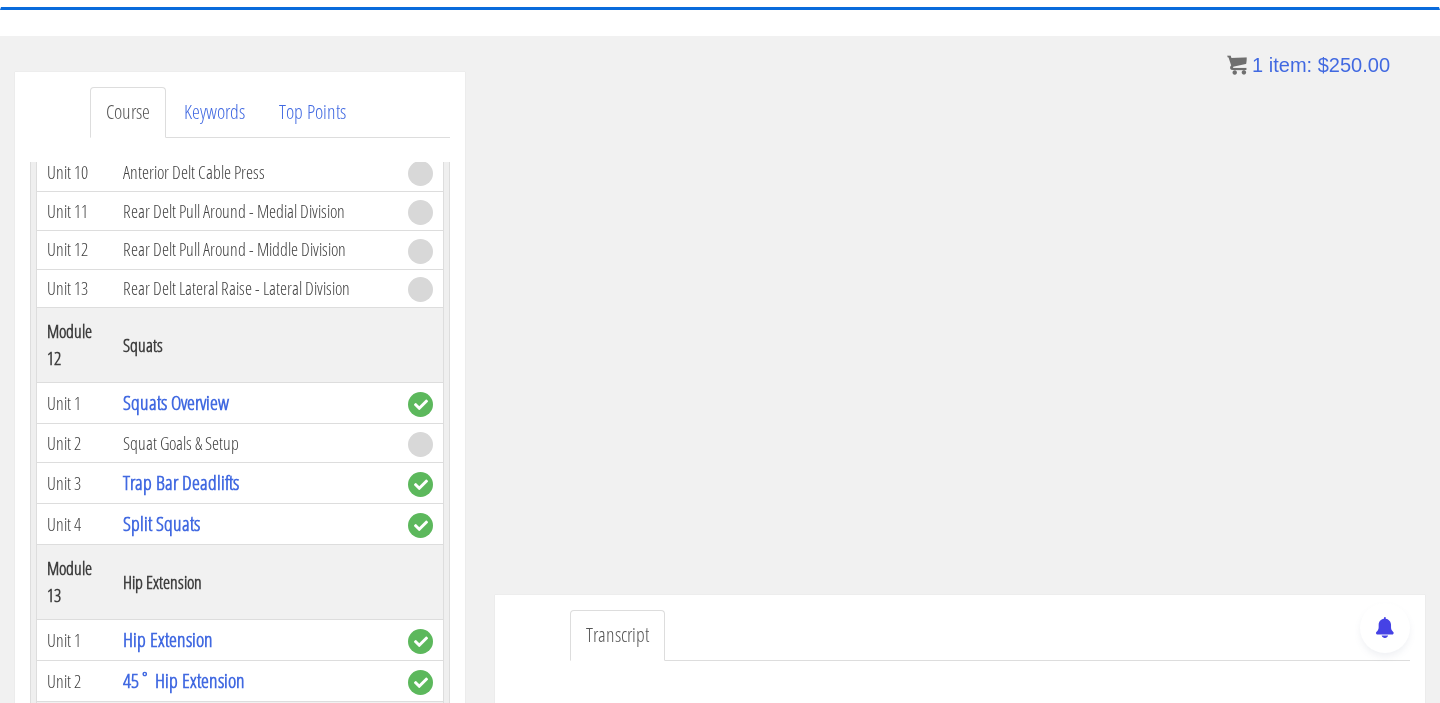 scroll, scrollTop: 4559, scrollLeft: 0, axis: vertical 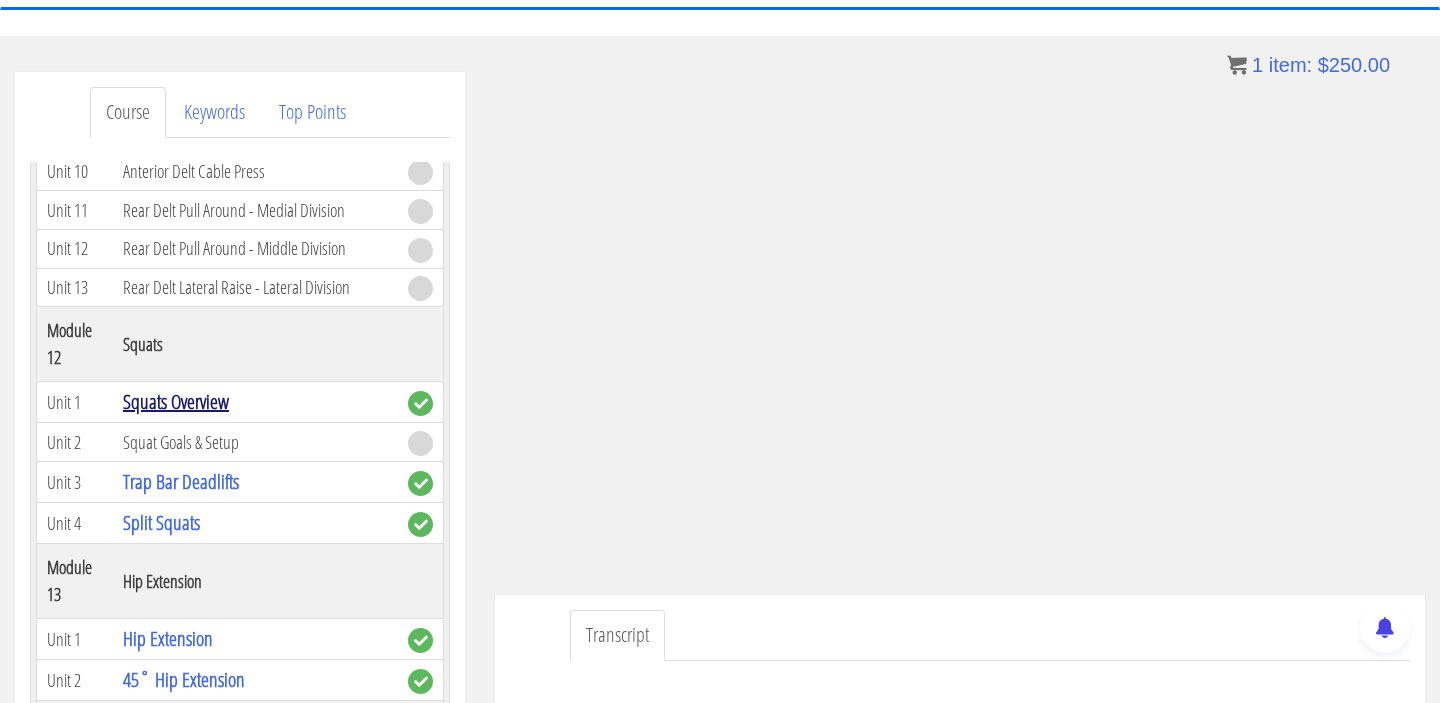click on "Squats Overview" at bounding box center [176, 401] 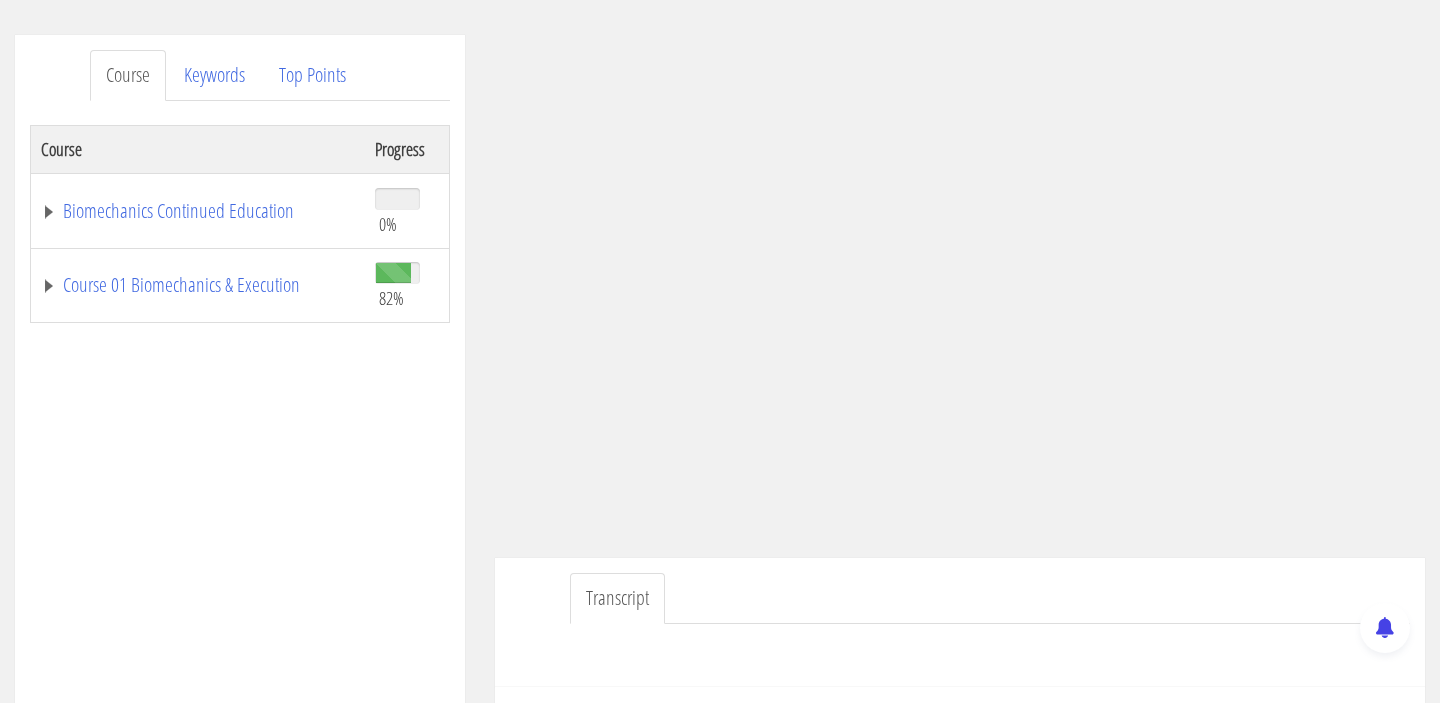 scroll, scrollTop: 231, scrollLeft: 0, axis: vertical 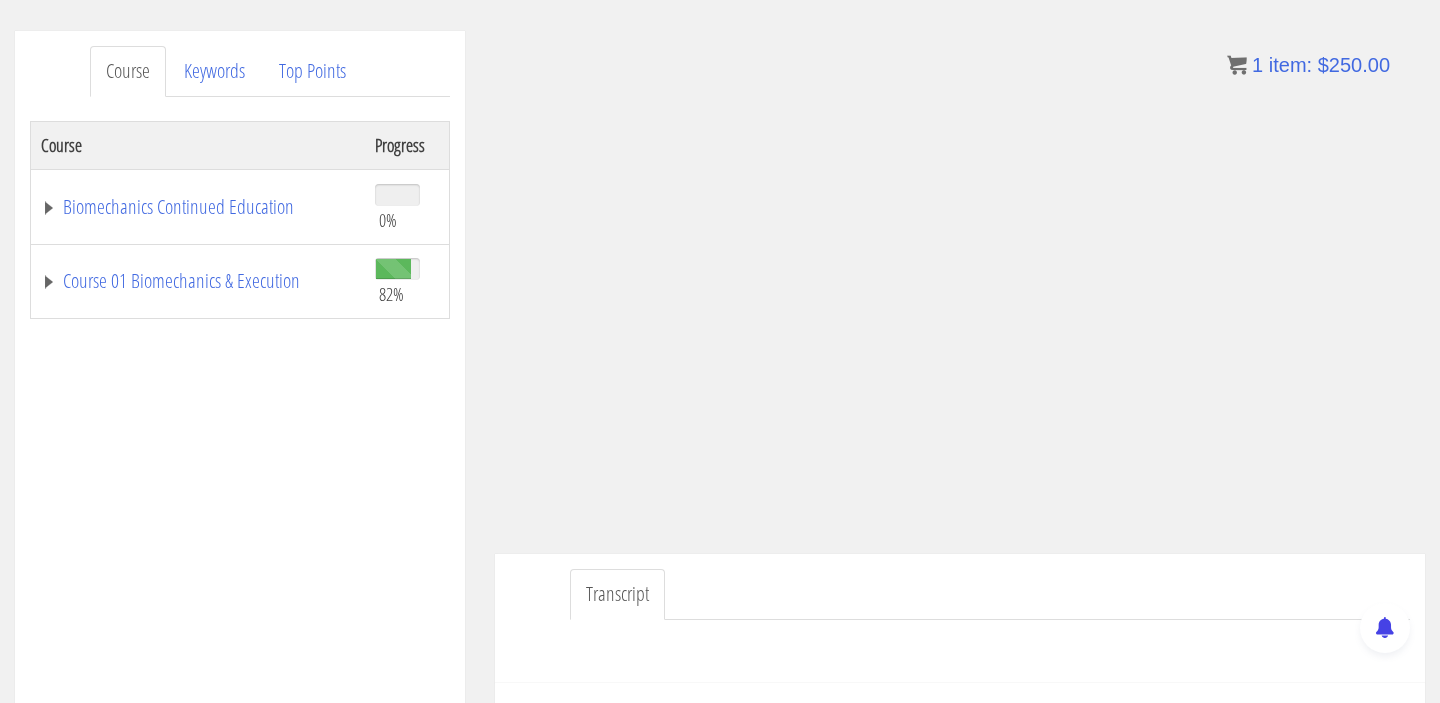 click on "Course 01 Biomechanics & Execution" at bounding box center (198, 281) 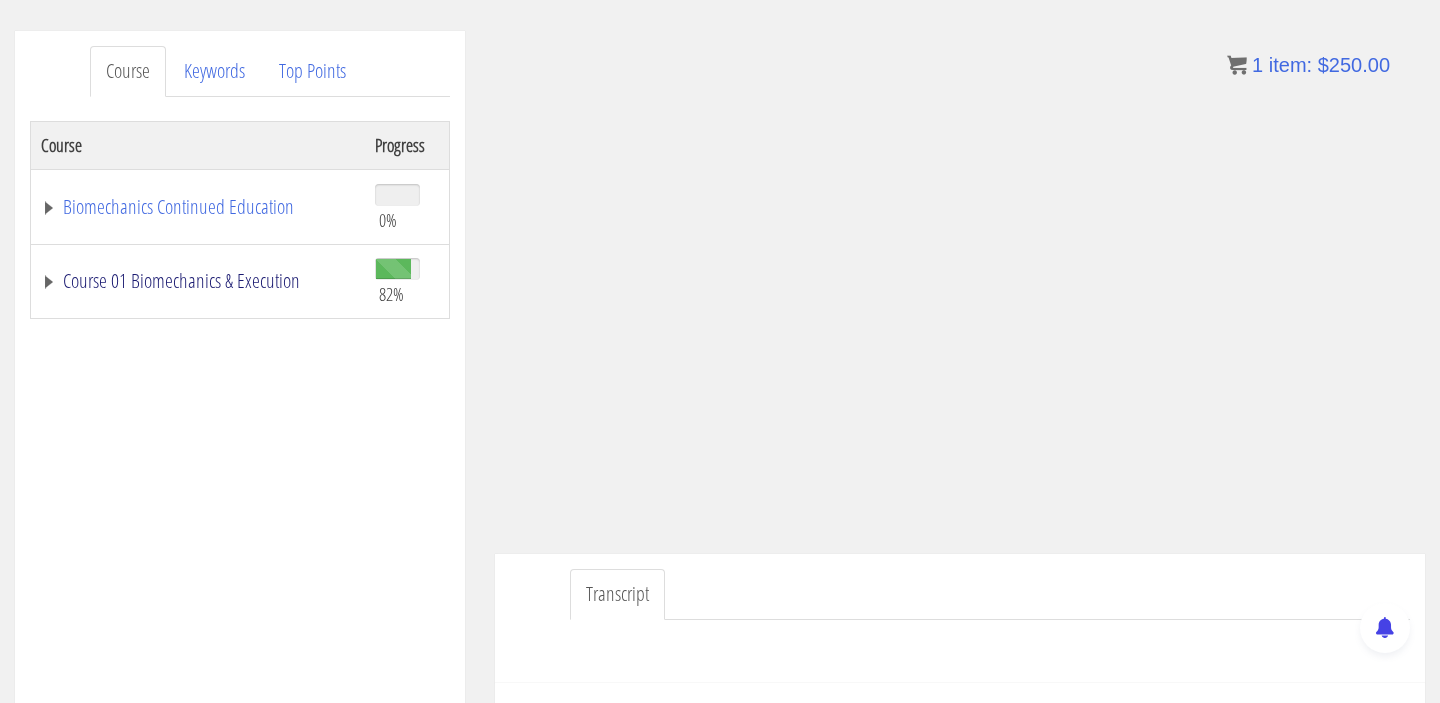 click on "Course 01 Biomechanics & Execution" at bounding box center [198, 281] 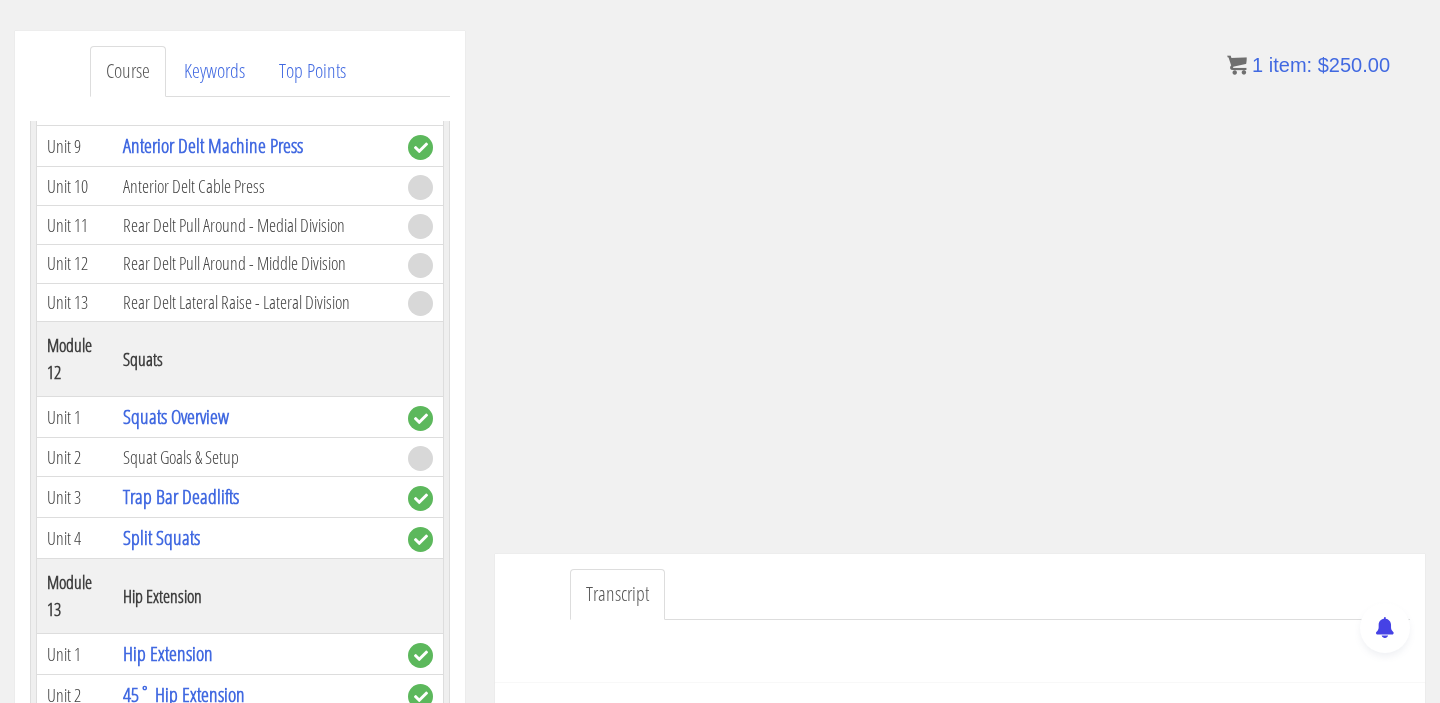 scroll, scrollTop: 4504, scrollLeft: 0, axis: vertical 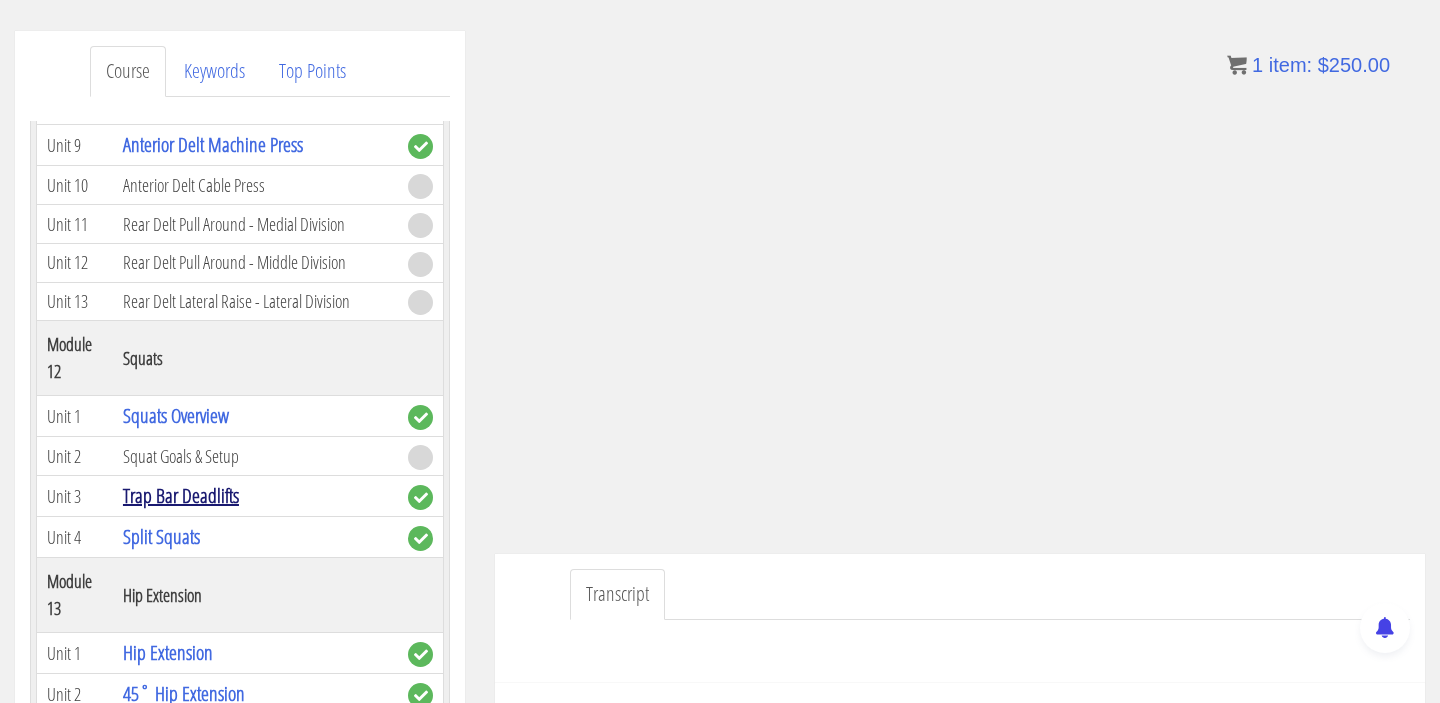 click on "Trap Bar Deadlifts" at bounding box center (181, 495) 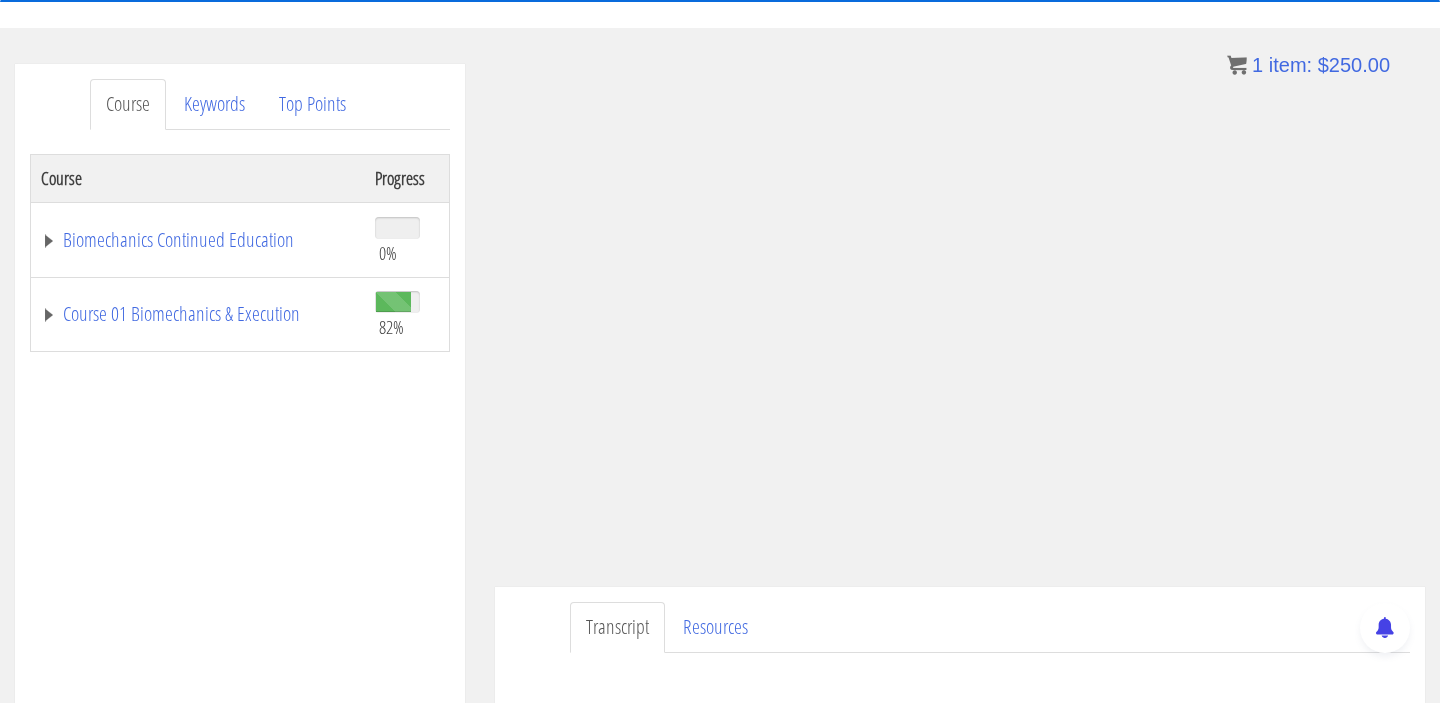 scroll, scrollTop: 201, scrollLeft: 0, axis: vertical 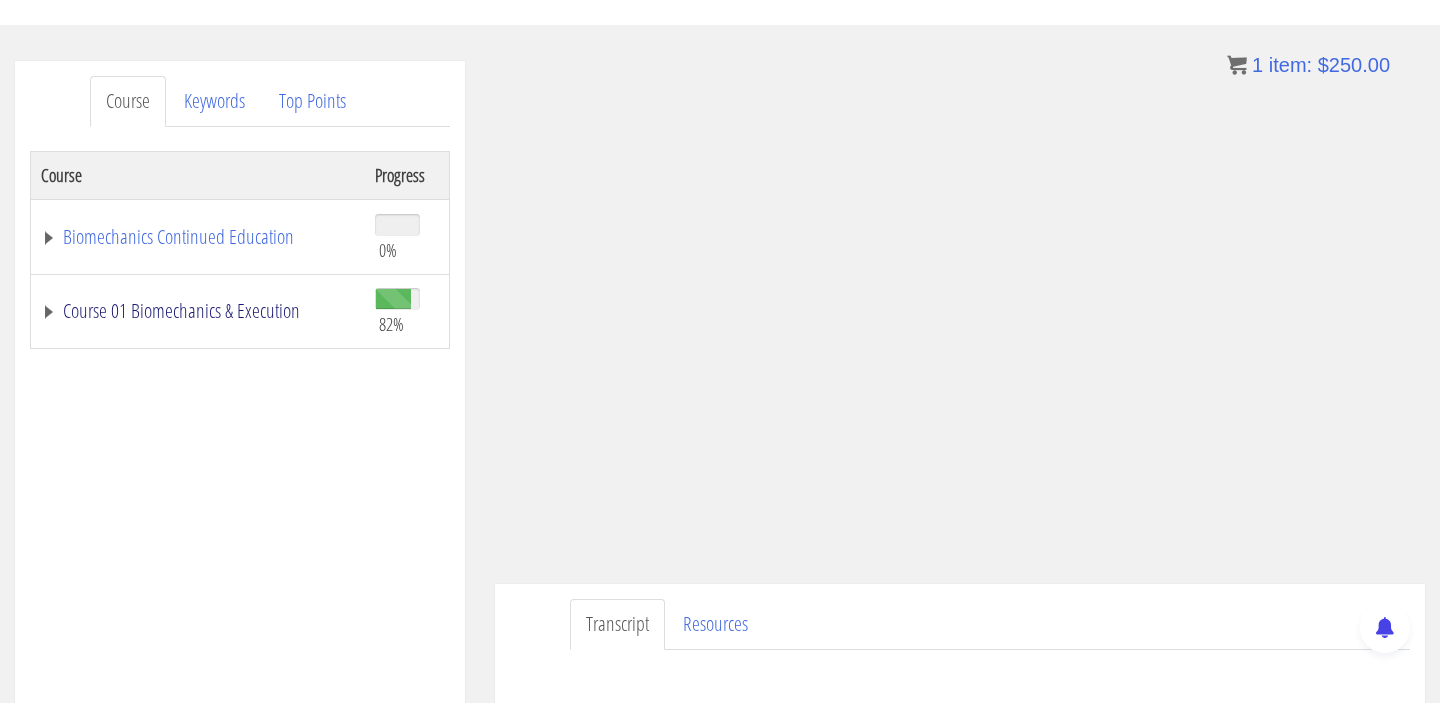 click on "Course 01 Biomechanics & Execution" at bounding box center [198, 311] 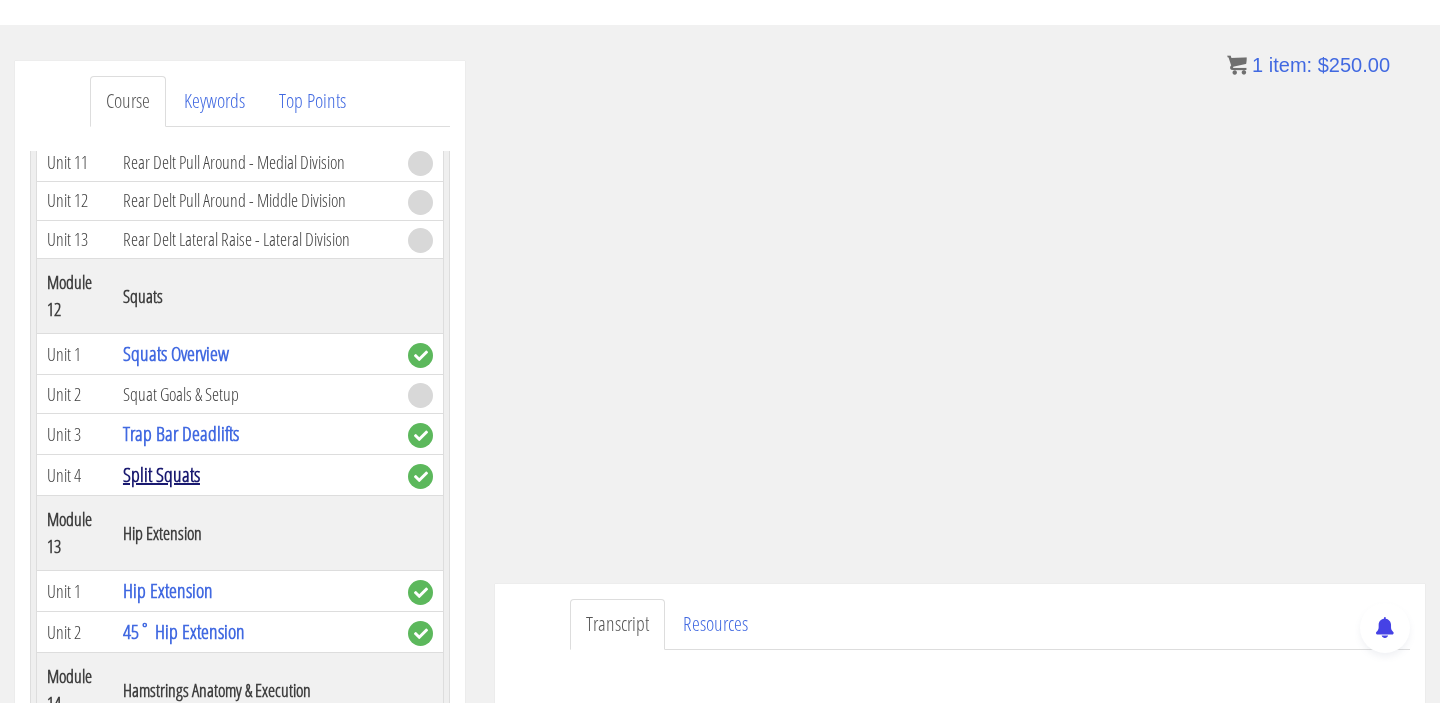 scroll, scrollTop: 4597, scrollLeft: 0, axis: vertical 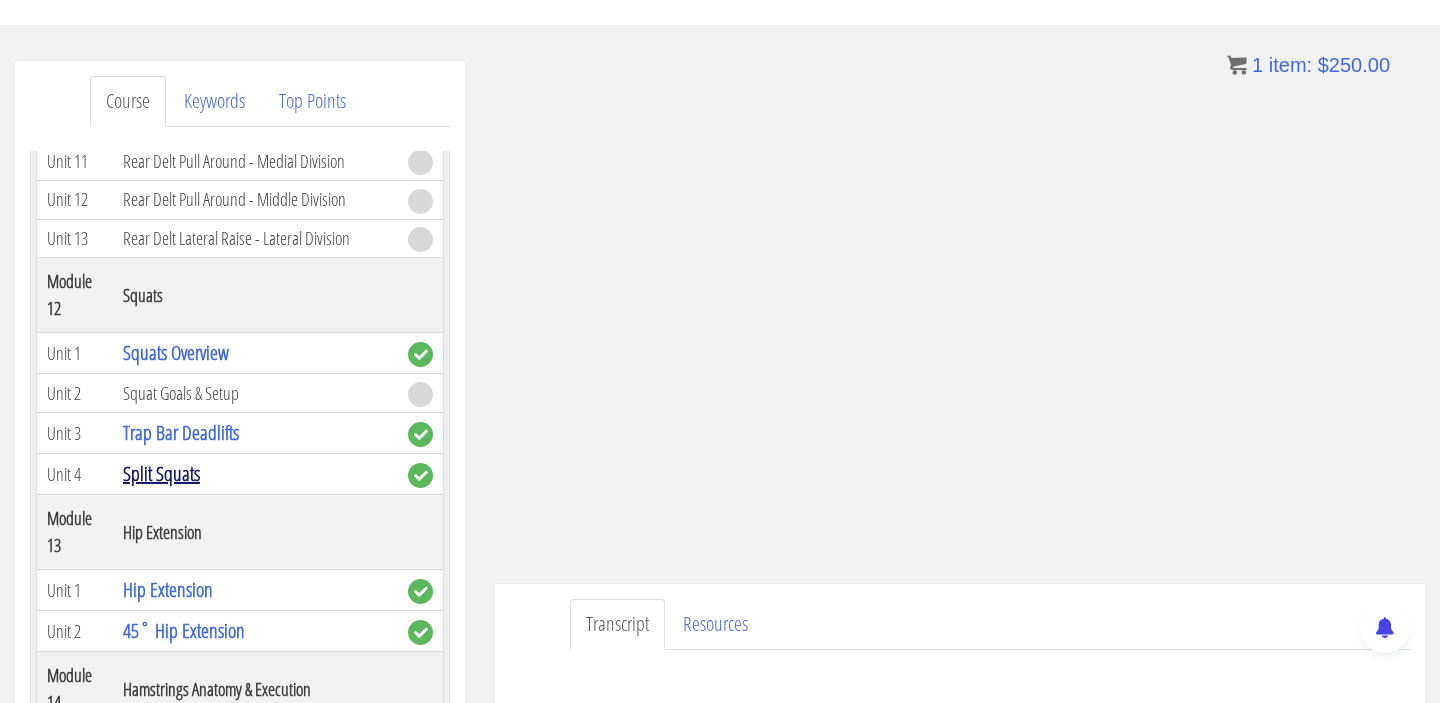 click on "Split Squats" at bounding box center [161, 473] 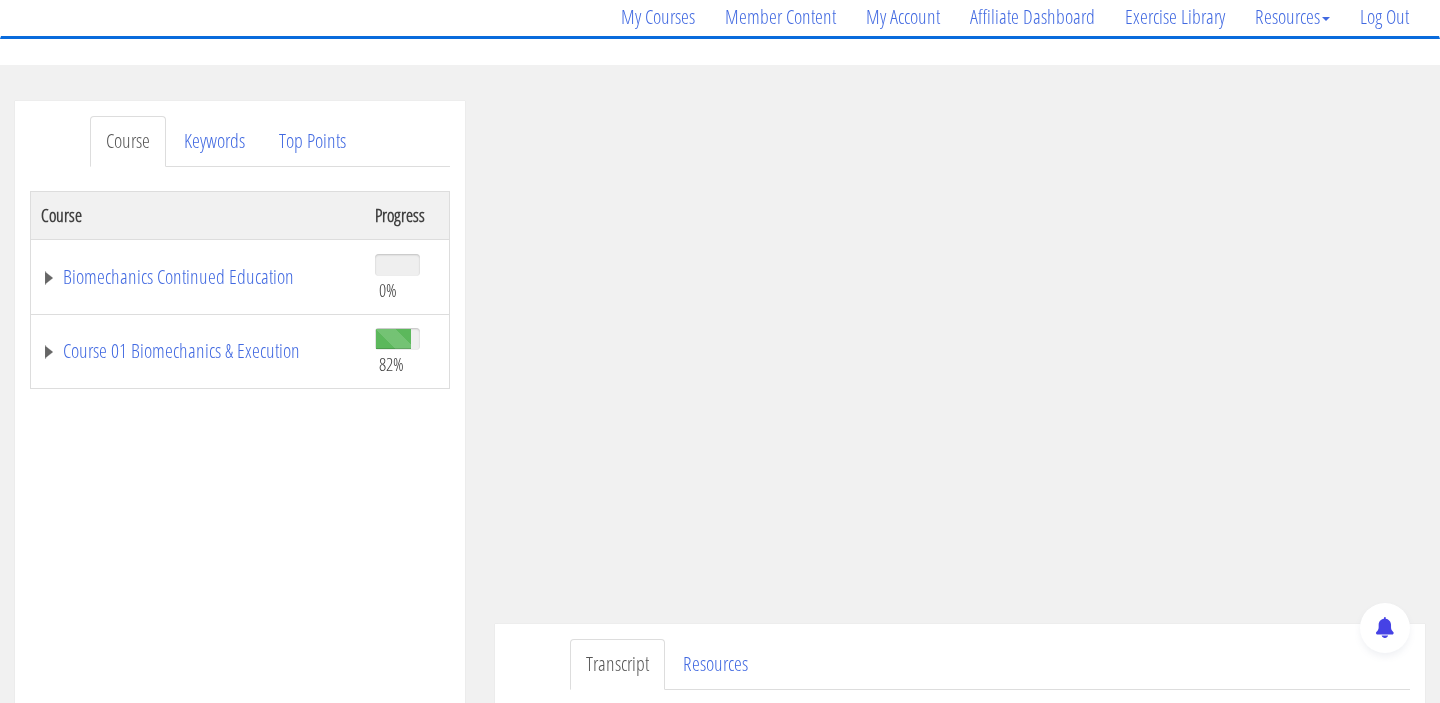 scroll, scrollTop: 163, scrollLeft: 0, axis: vertical 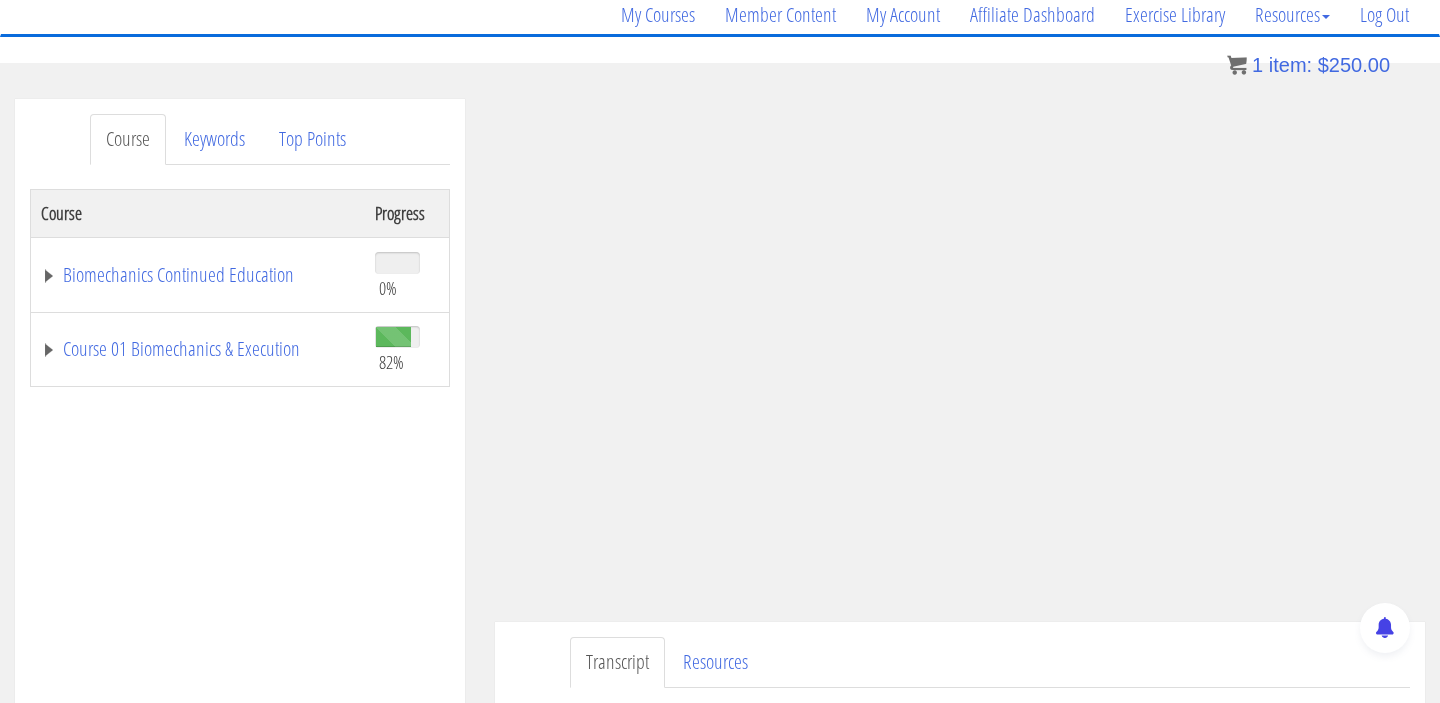 click on "Course 01 Biomechanics & Execution" at bounding box center [198, 349] 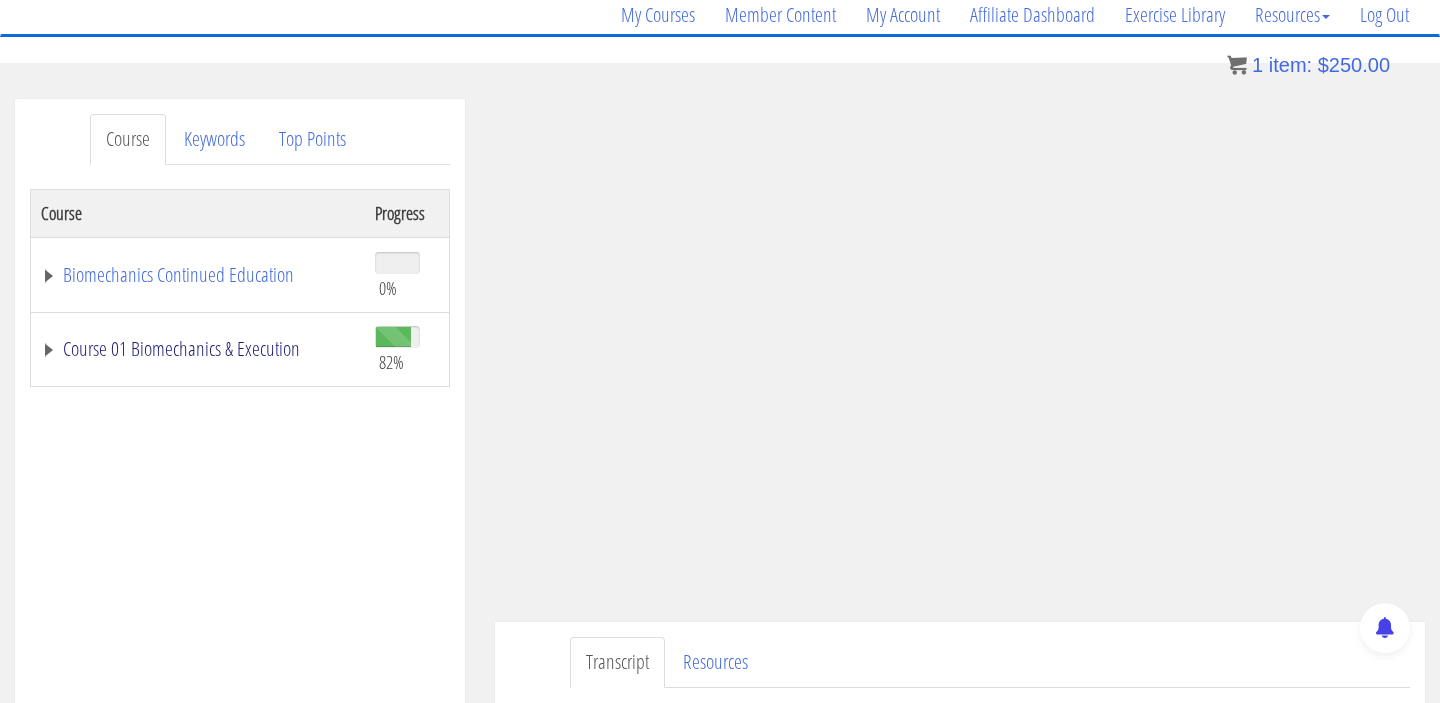 click on "Course 01 Biomechanics & Execution" at bounding box center [198, 349] 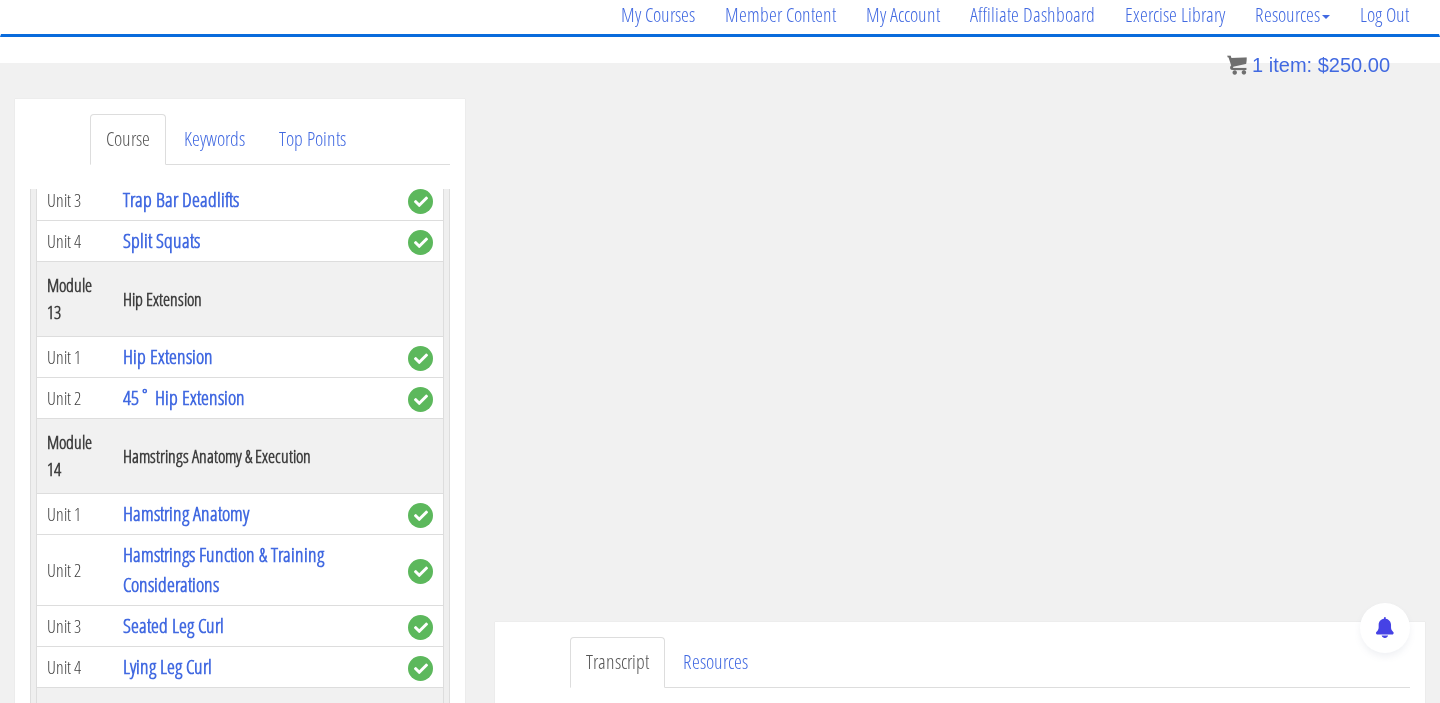 scroll, scrollTop: 4881, scrollLeft: 0, axis: vertical 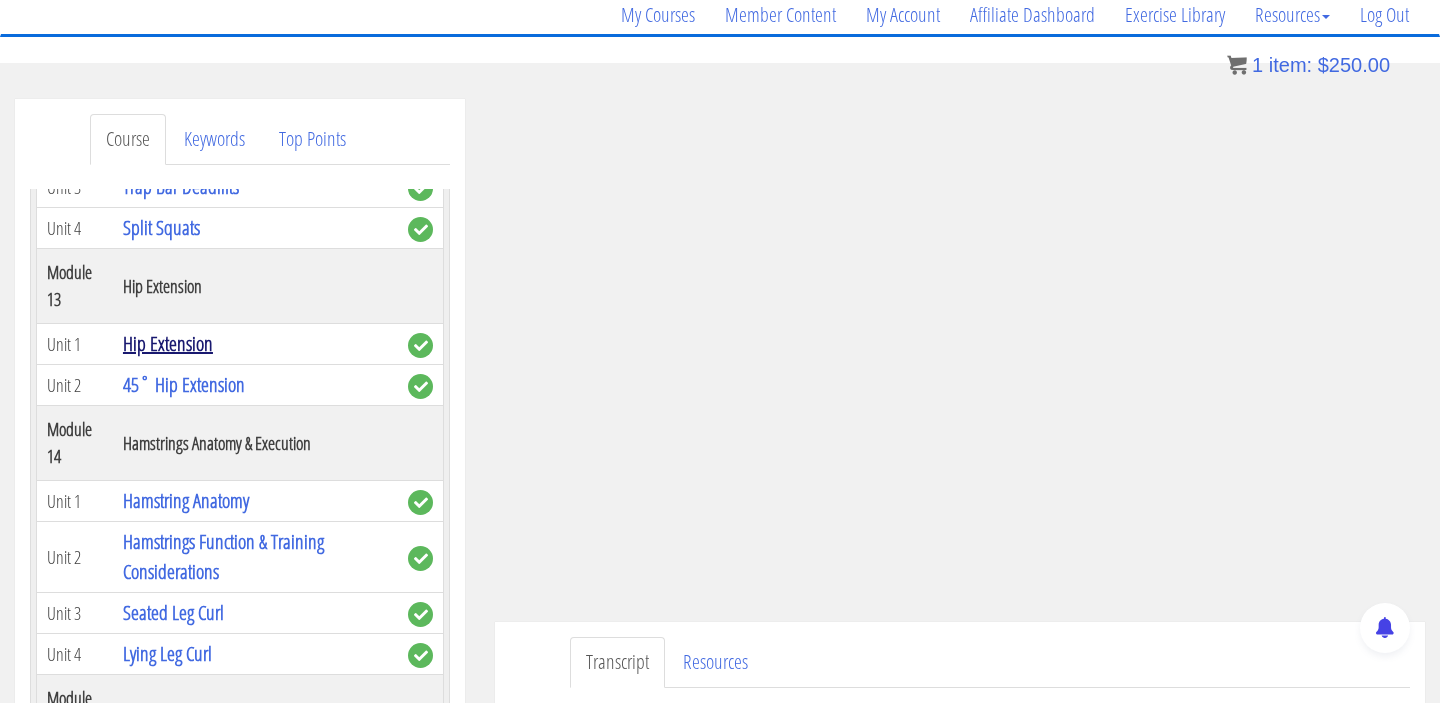 click on "Hip Extension" at bounding box center [168, 343] 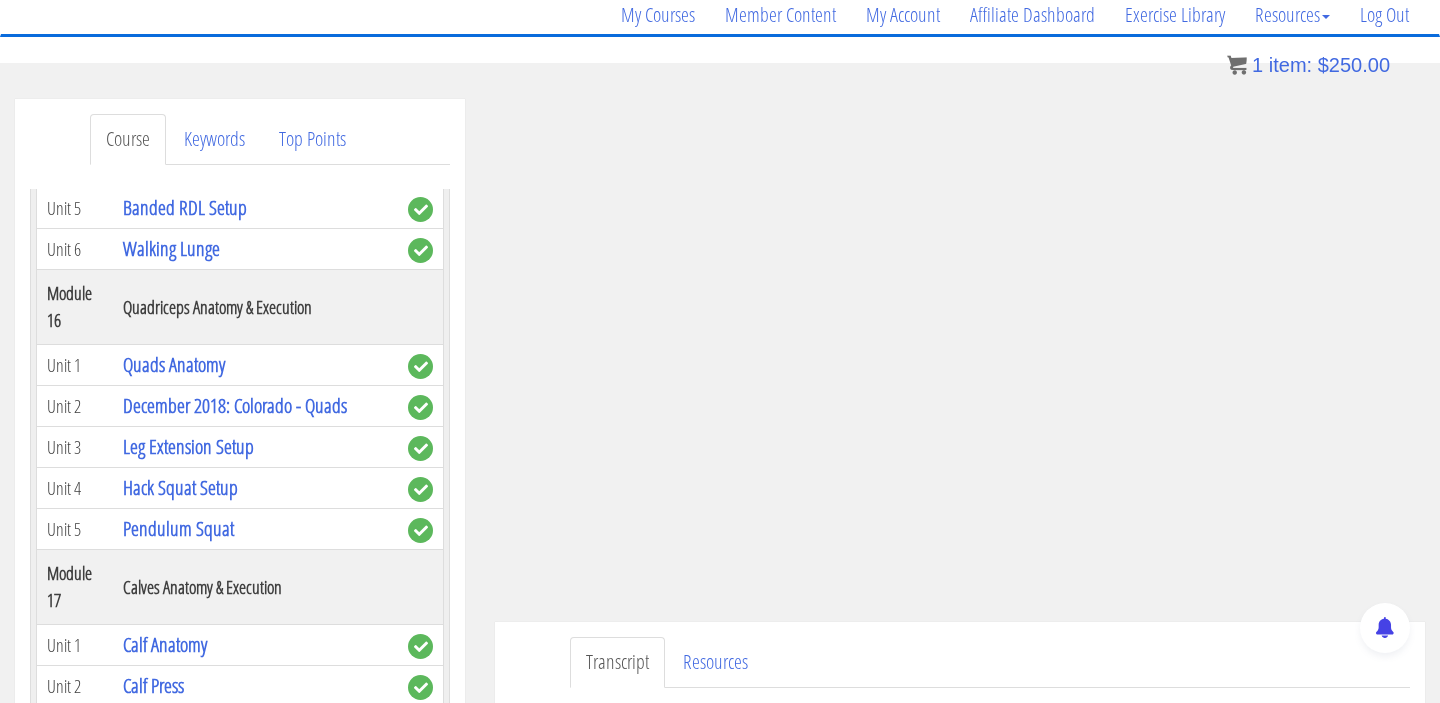 scroll, scrollTop: 5200, scrollLeft: 0, axis: vertical 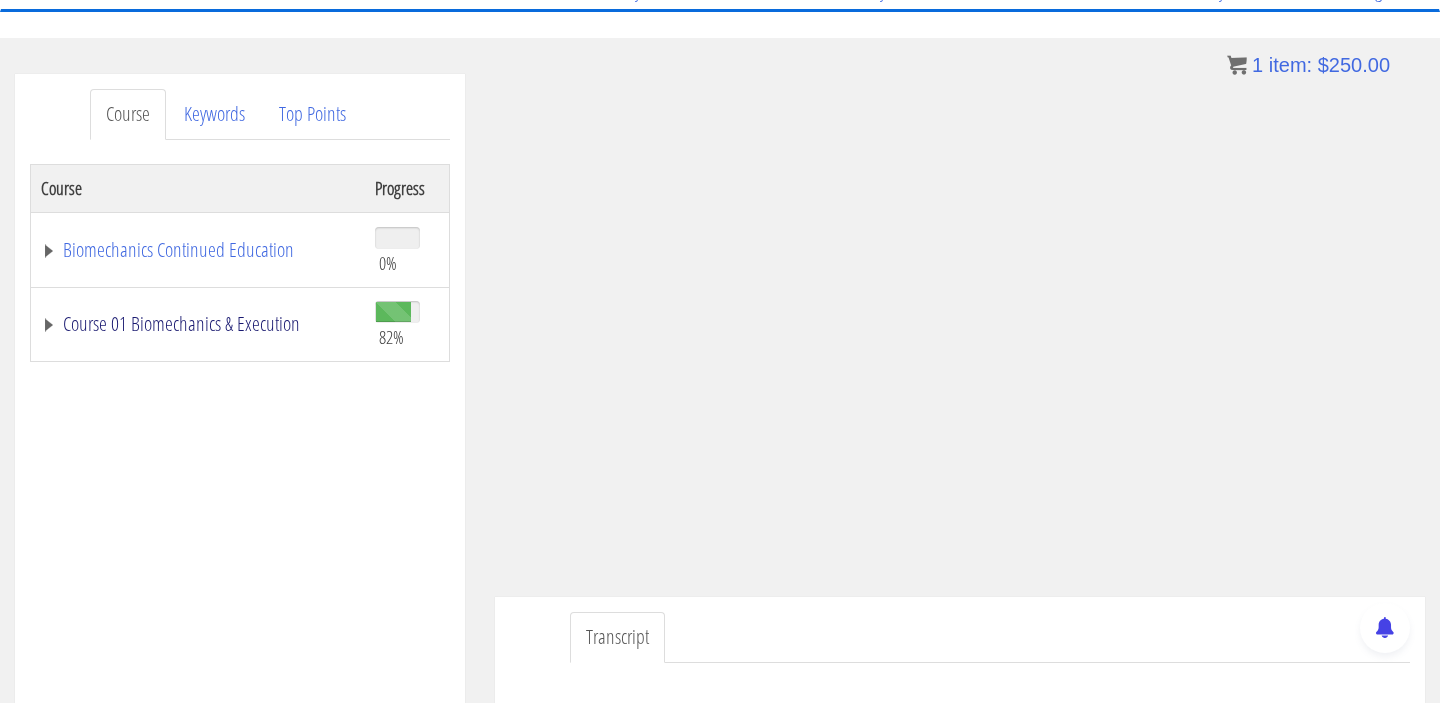 click on "Course 01 Biomechanics & Execution" at bounding box center (198, 324) 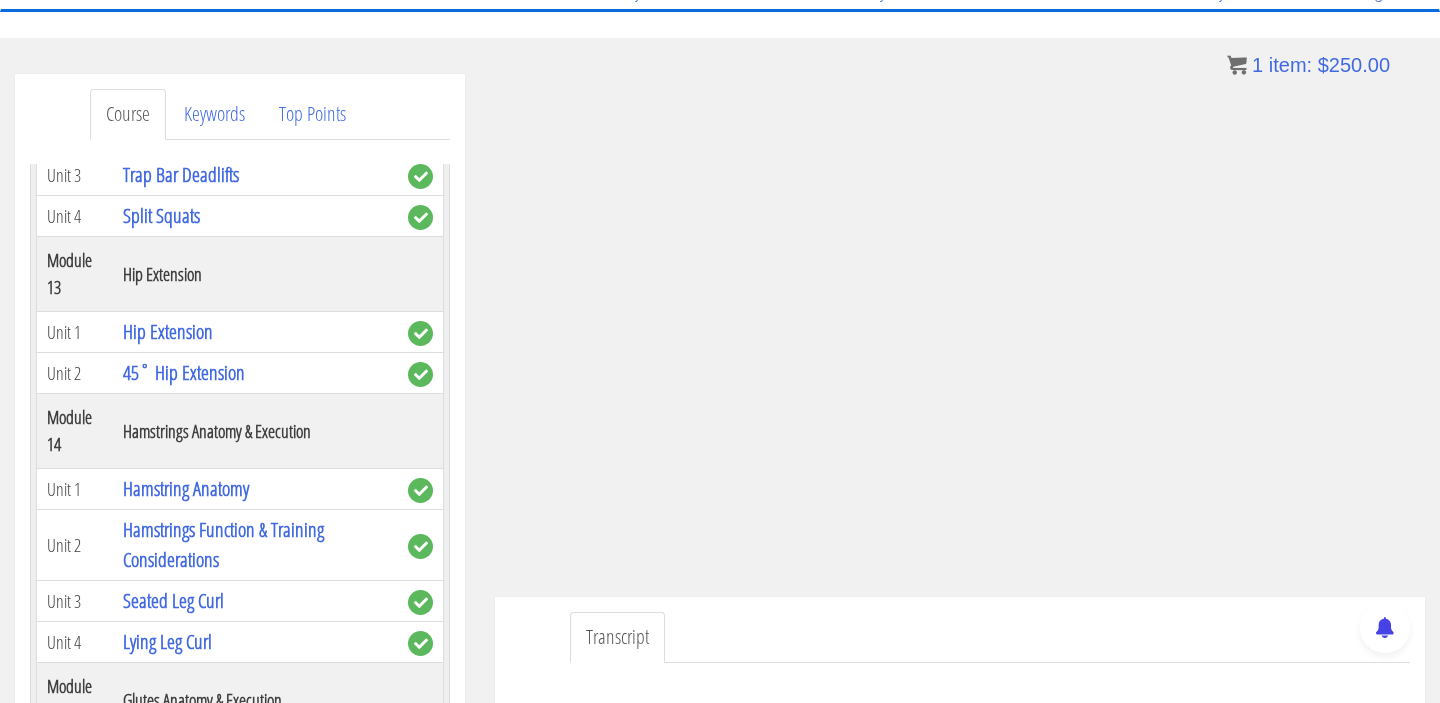 scroll, scrollTop: 4869, scrollLeft: 0, axis: vertical 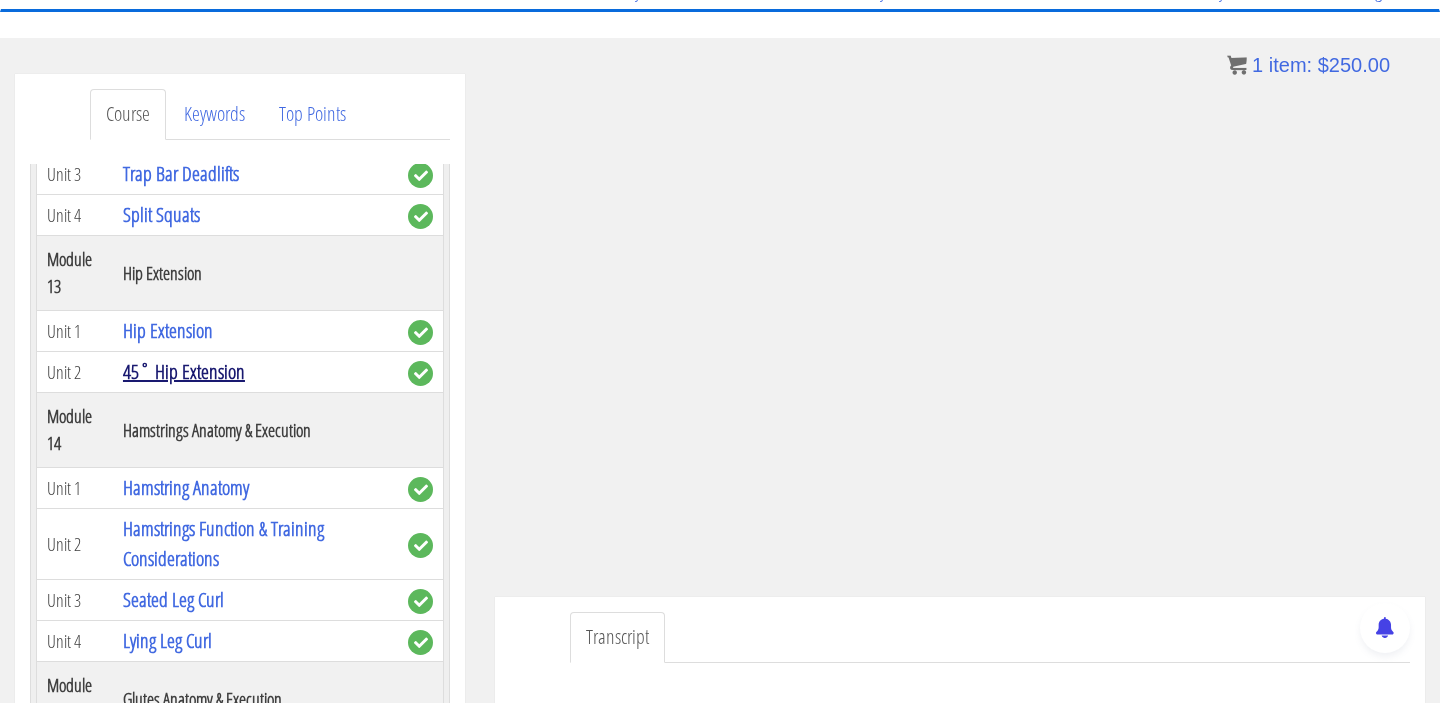 click on "45˚ Hip Extension" at bounding box center [184, 371] 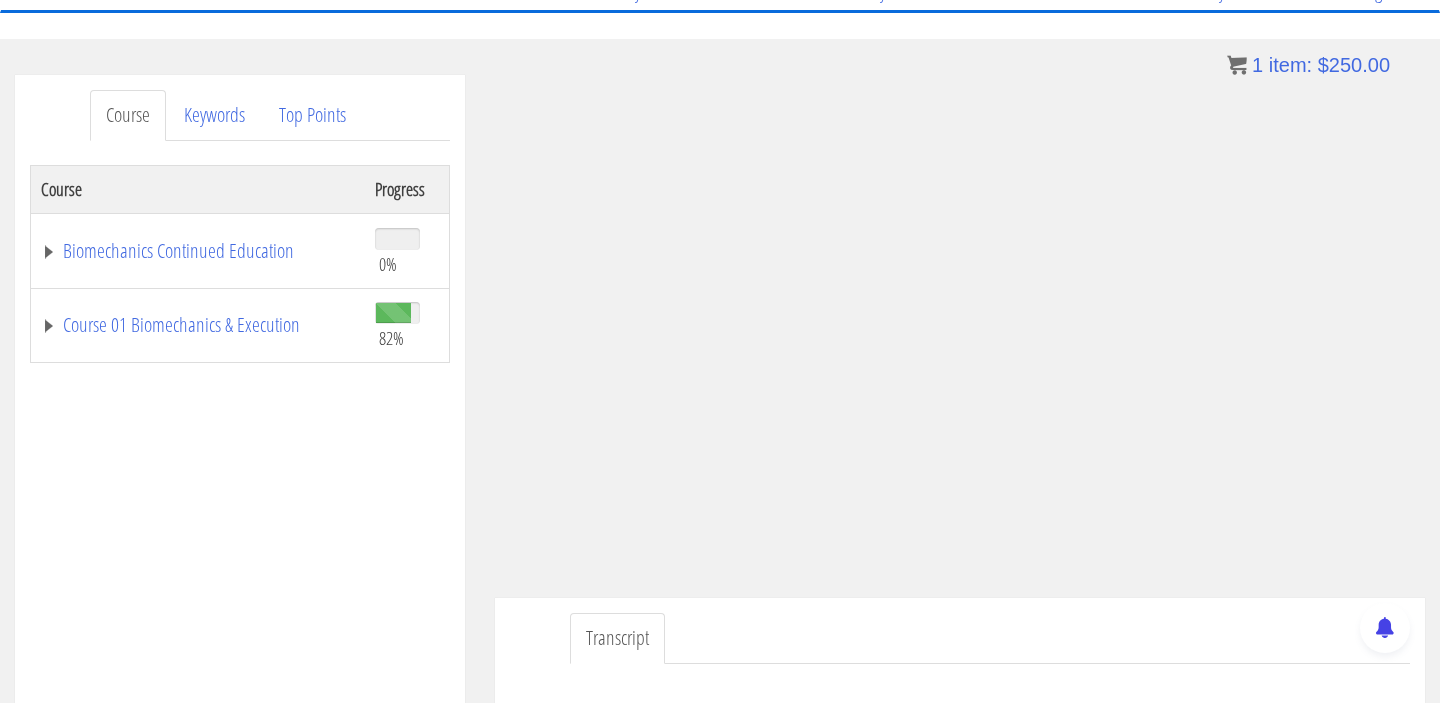scroll, scrollTop: 203, scrollLeft: 0, axis: vertical 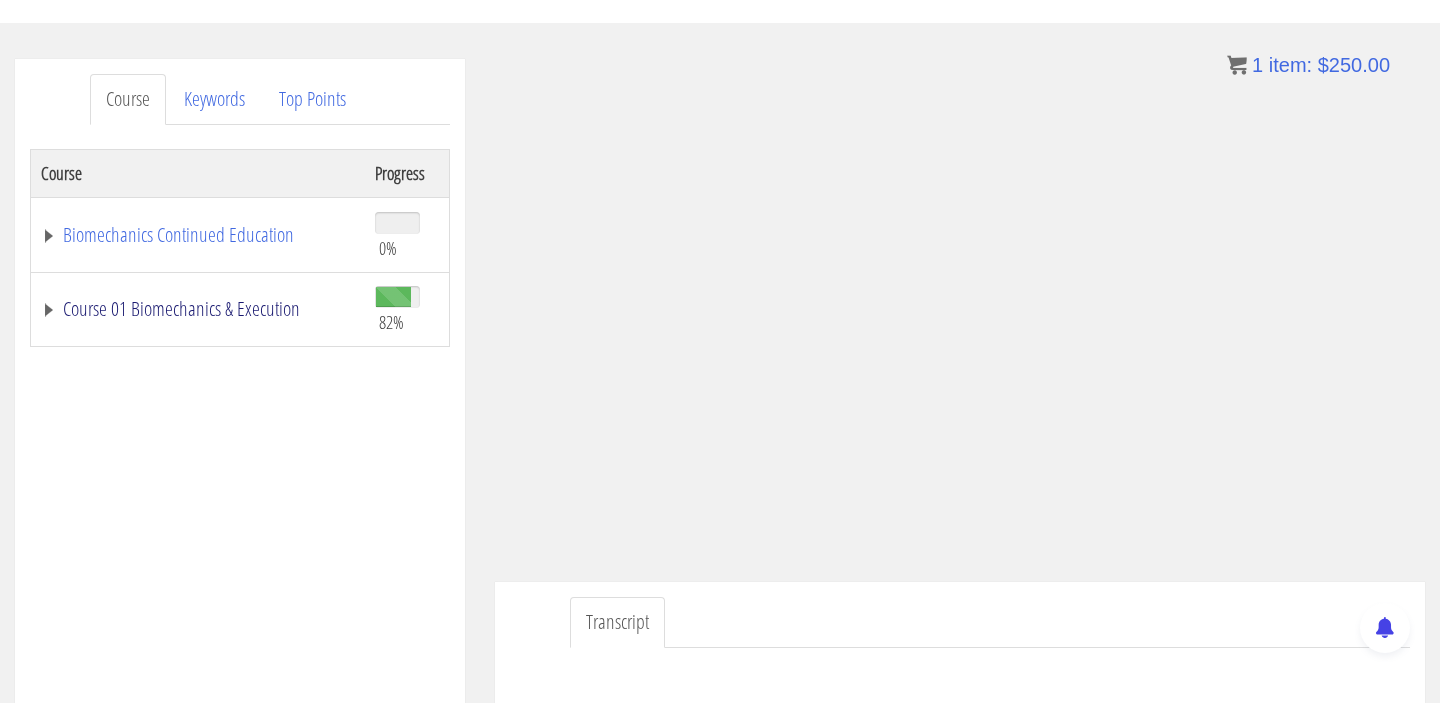 click on "Course 01 Biomechanics & Execution" at bounding box center [198, 309] 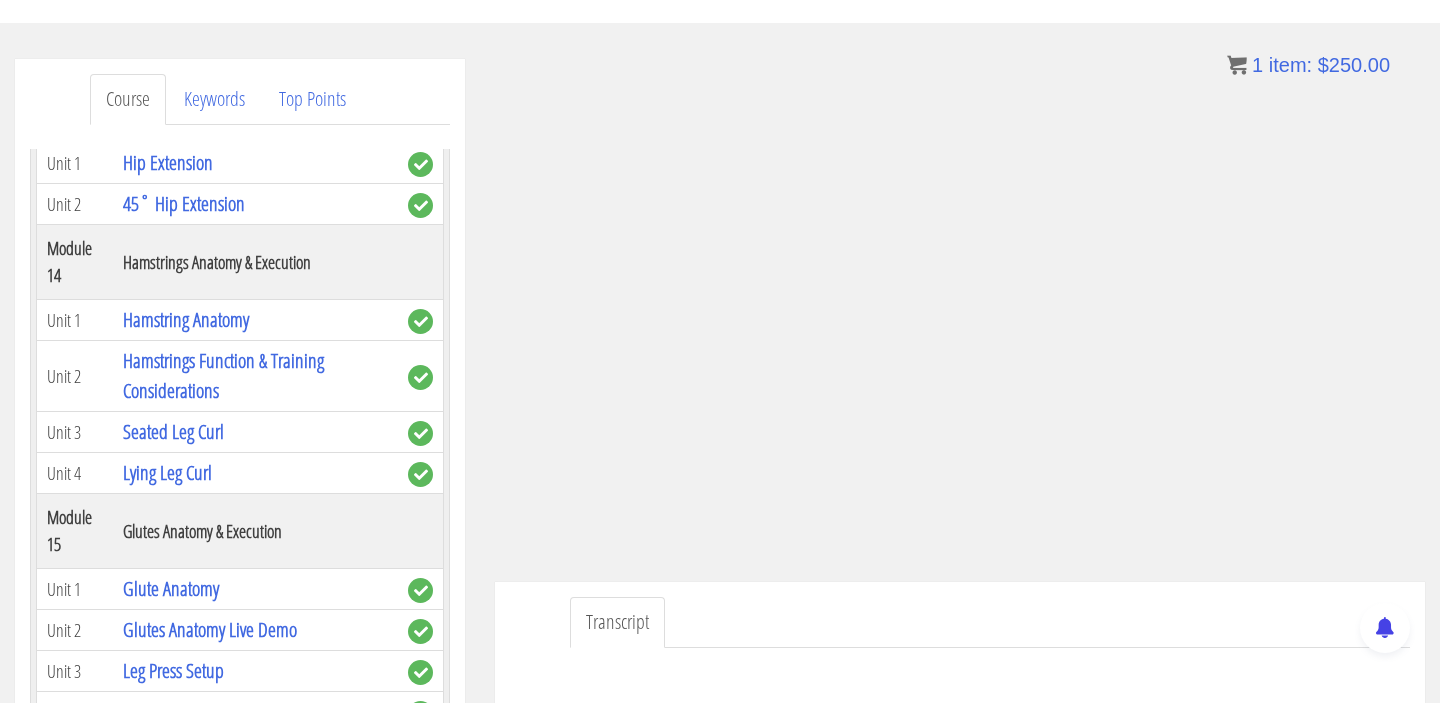 scroll, scrollTop: 5028, scrollLeft: 0, axis: vertical 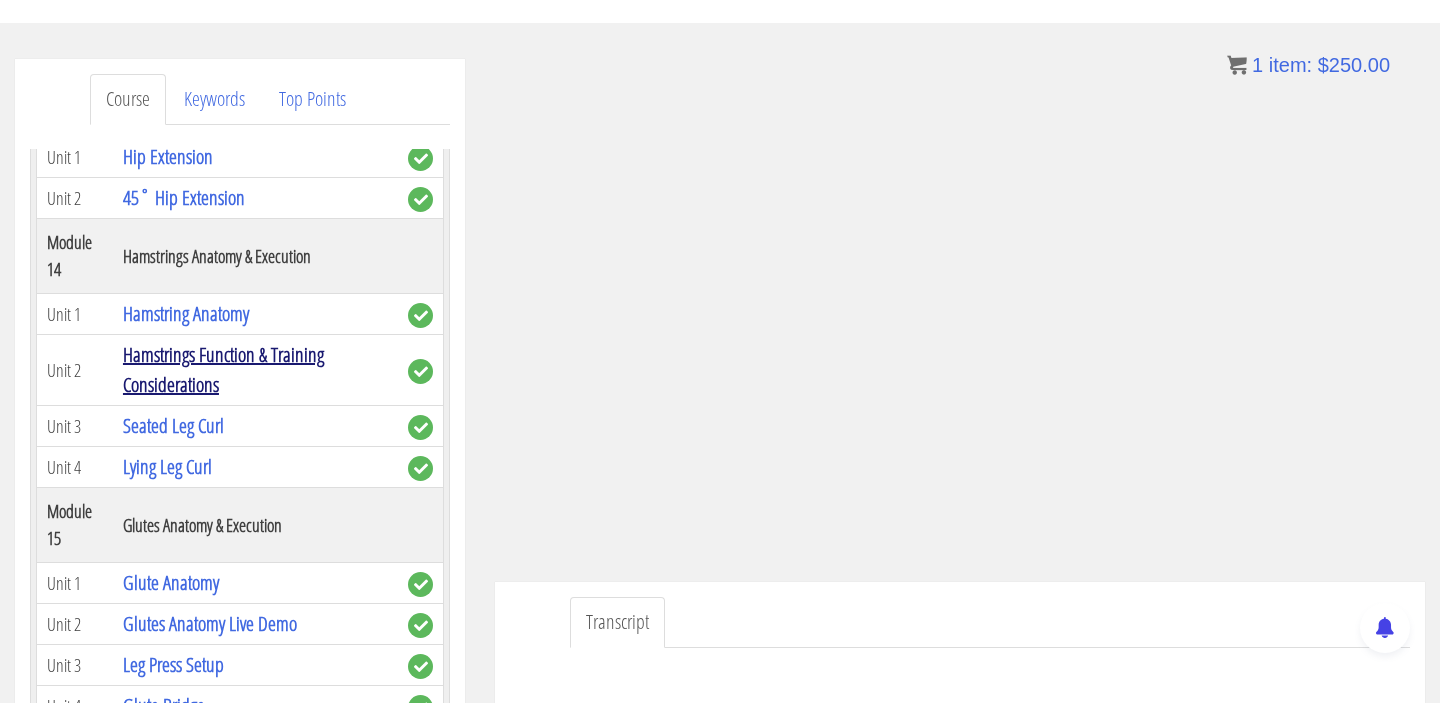 click on "Hamstrings Function & Training Considerations" at bounding box center (223, 369) 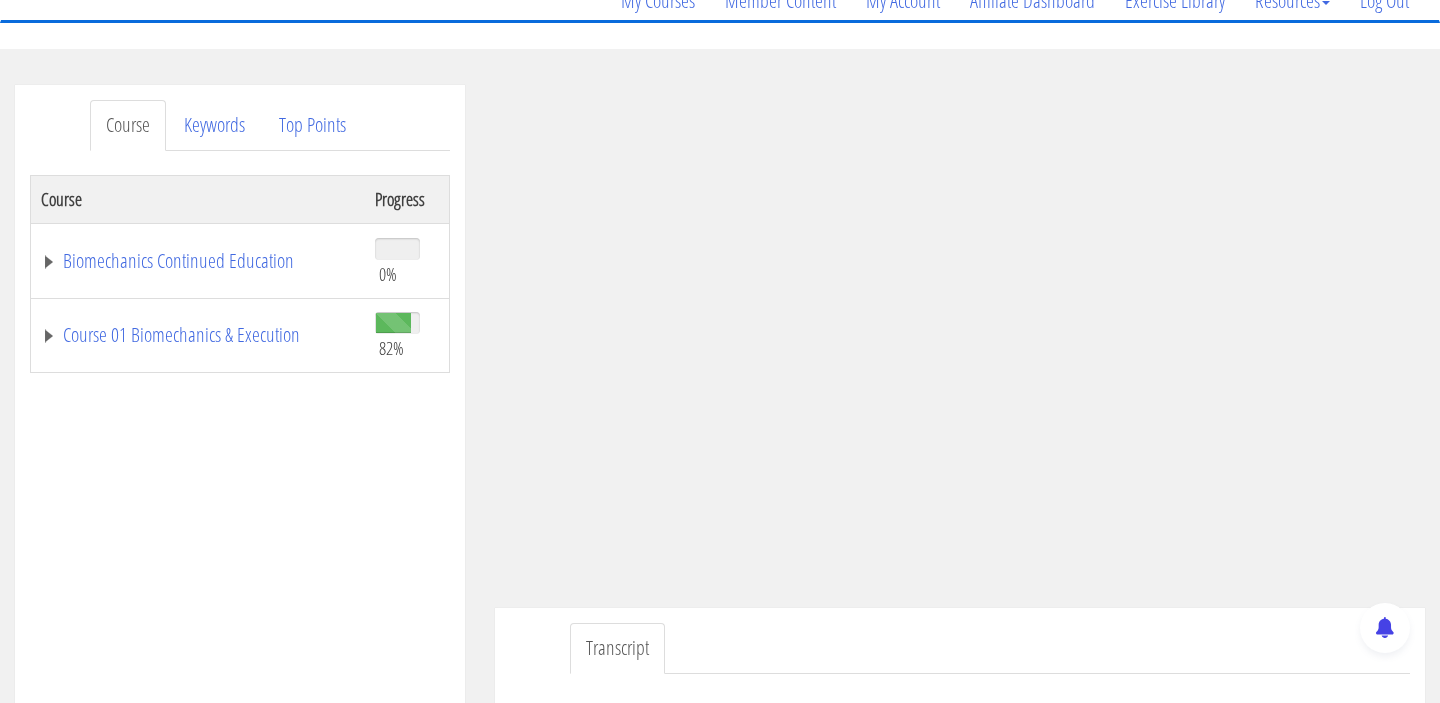 scroll, scrollTop: 178, scrollLeft: 0, axis: vertical 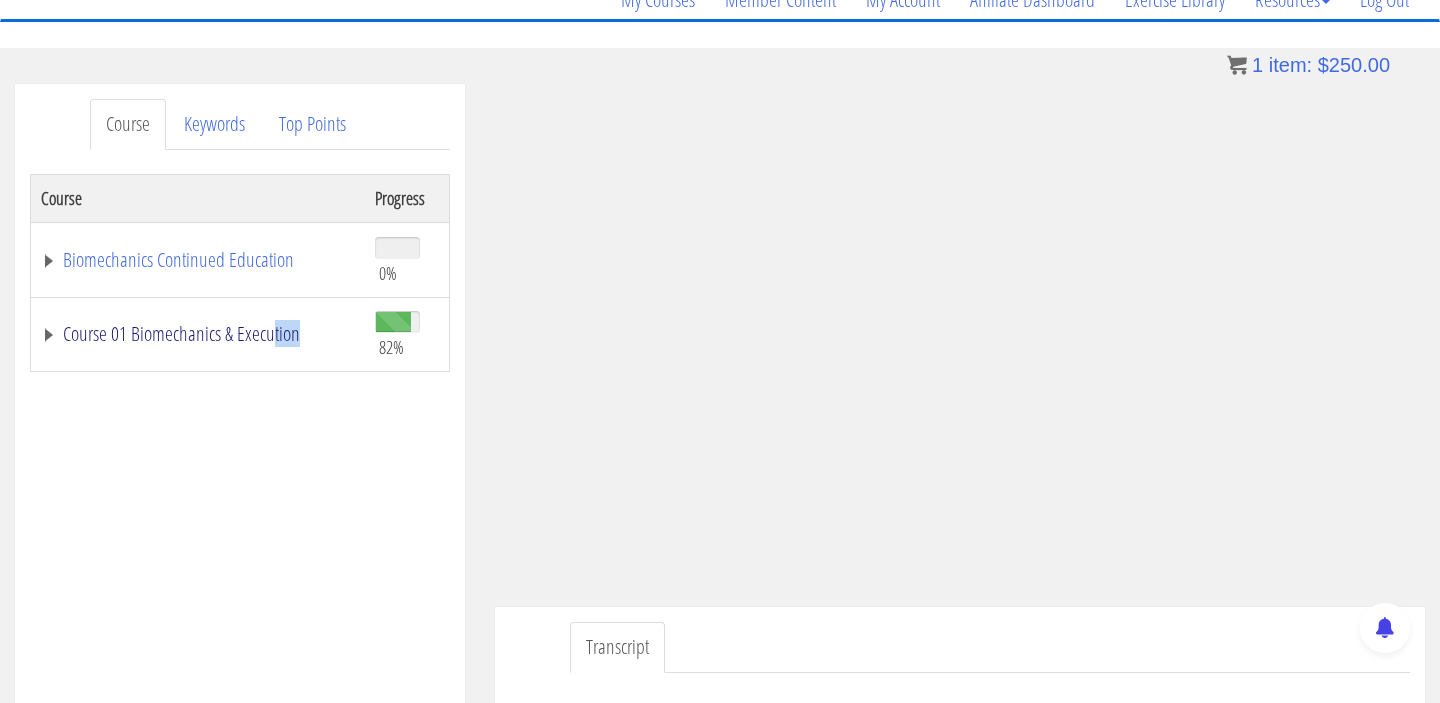 click on "Course 01 Biomechanics & Execution" at bounding box center (198, 334) 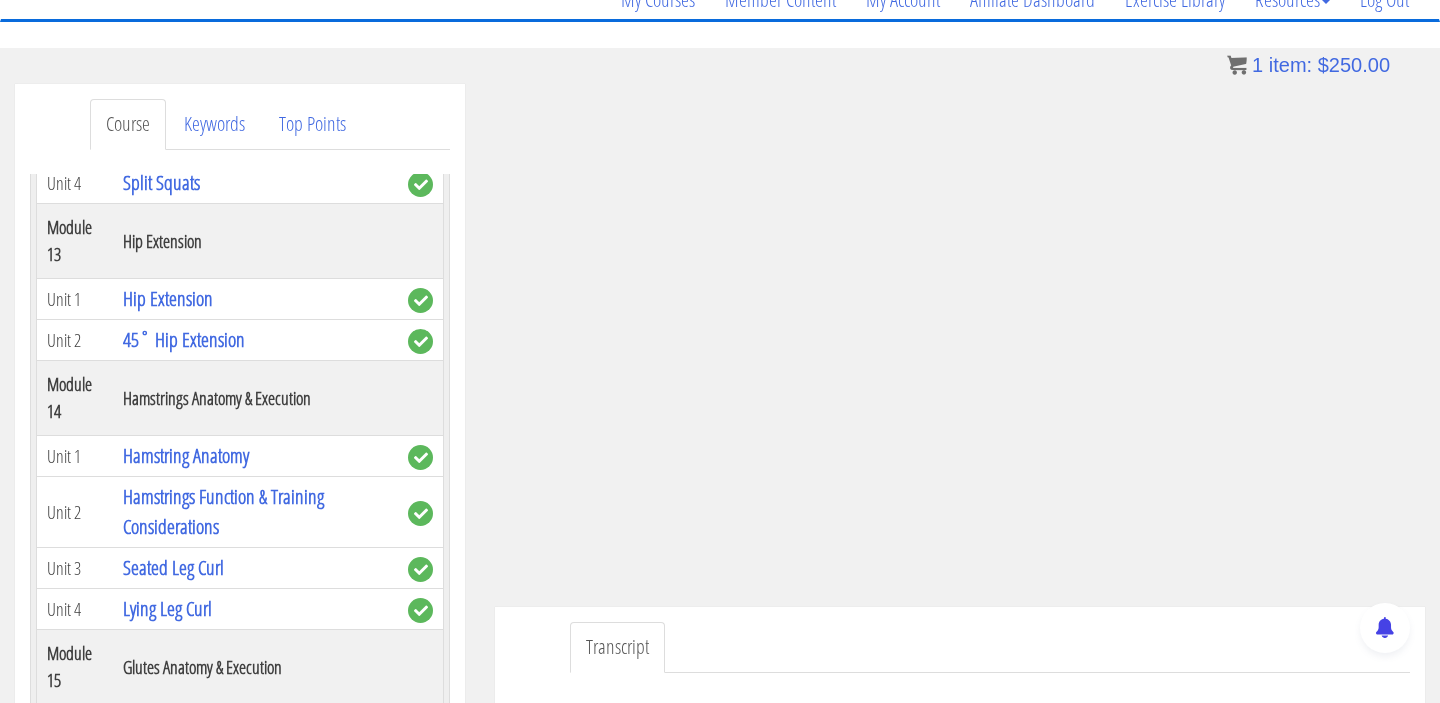 scroll, scrollTop: 4914, scrollLeft: 0, axis: vertical 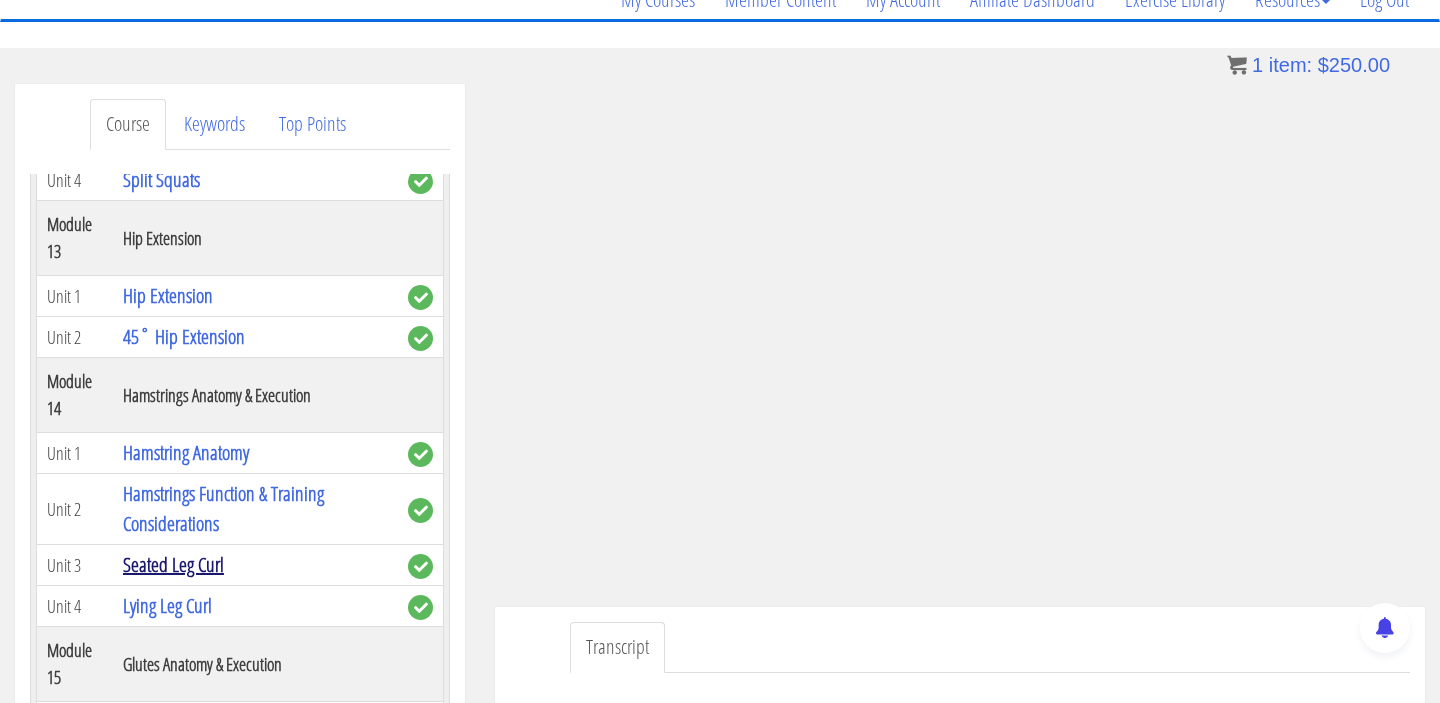 click on "Seated Leg Curl" at bounding box center [173, 564] 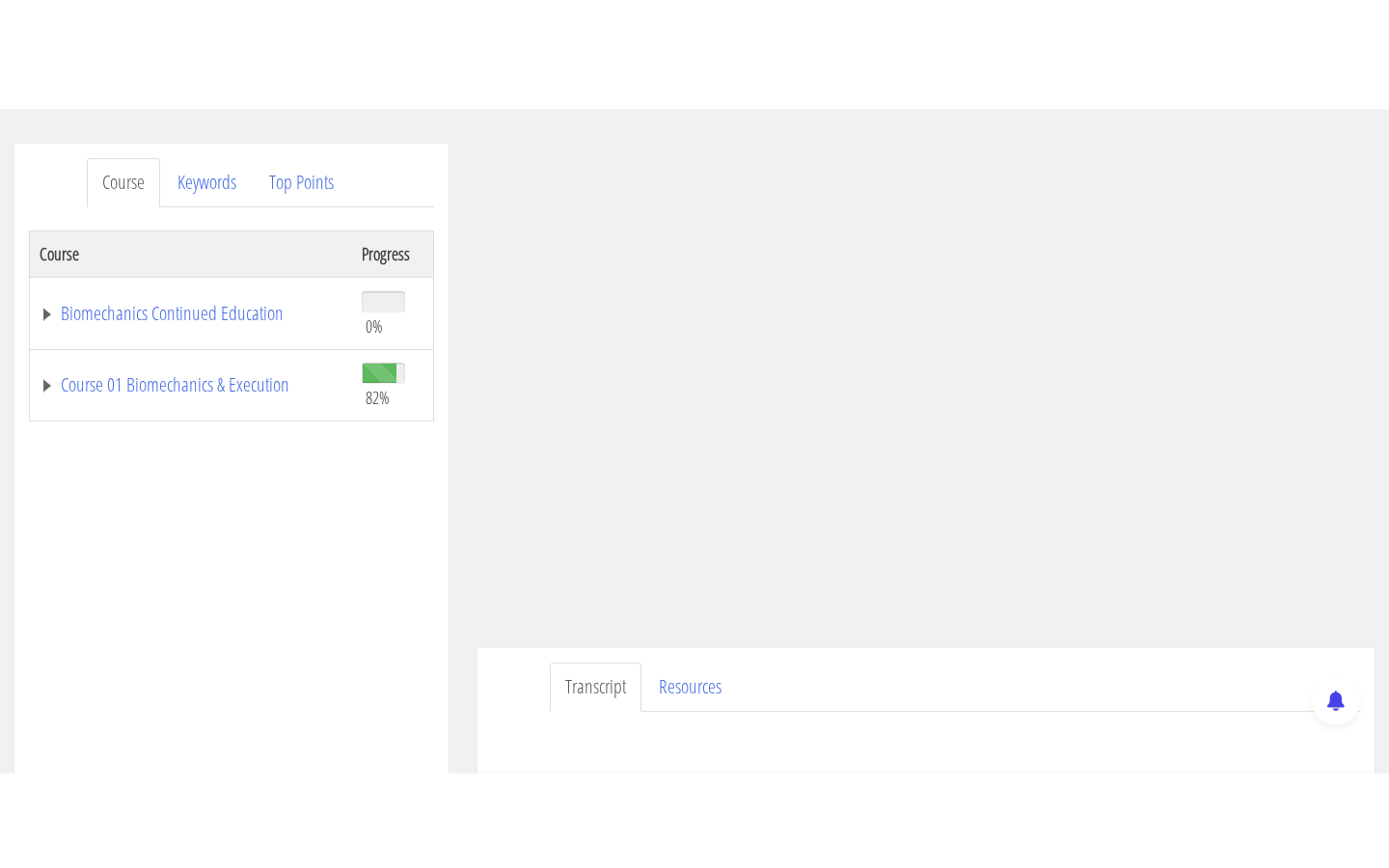 scroll, scrollTop: 221, scrollLeft: 0, axis: vertical 